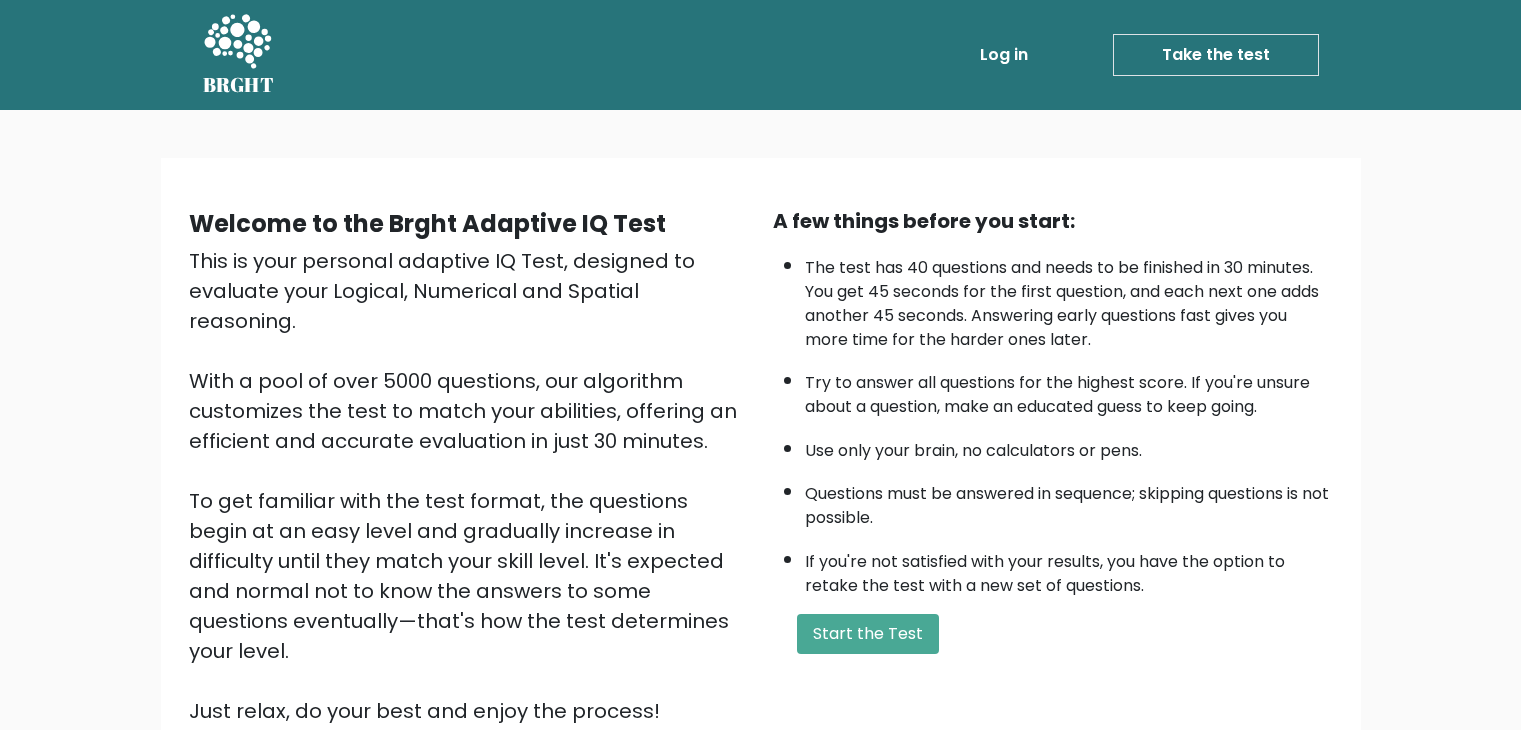 scroll, scrollTop: 0, scrollLeft: 0, axis: both 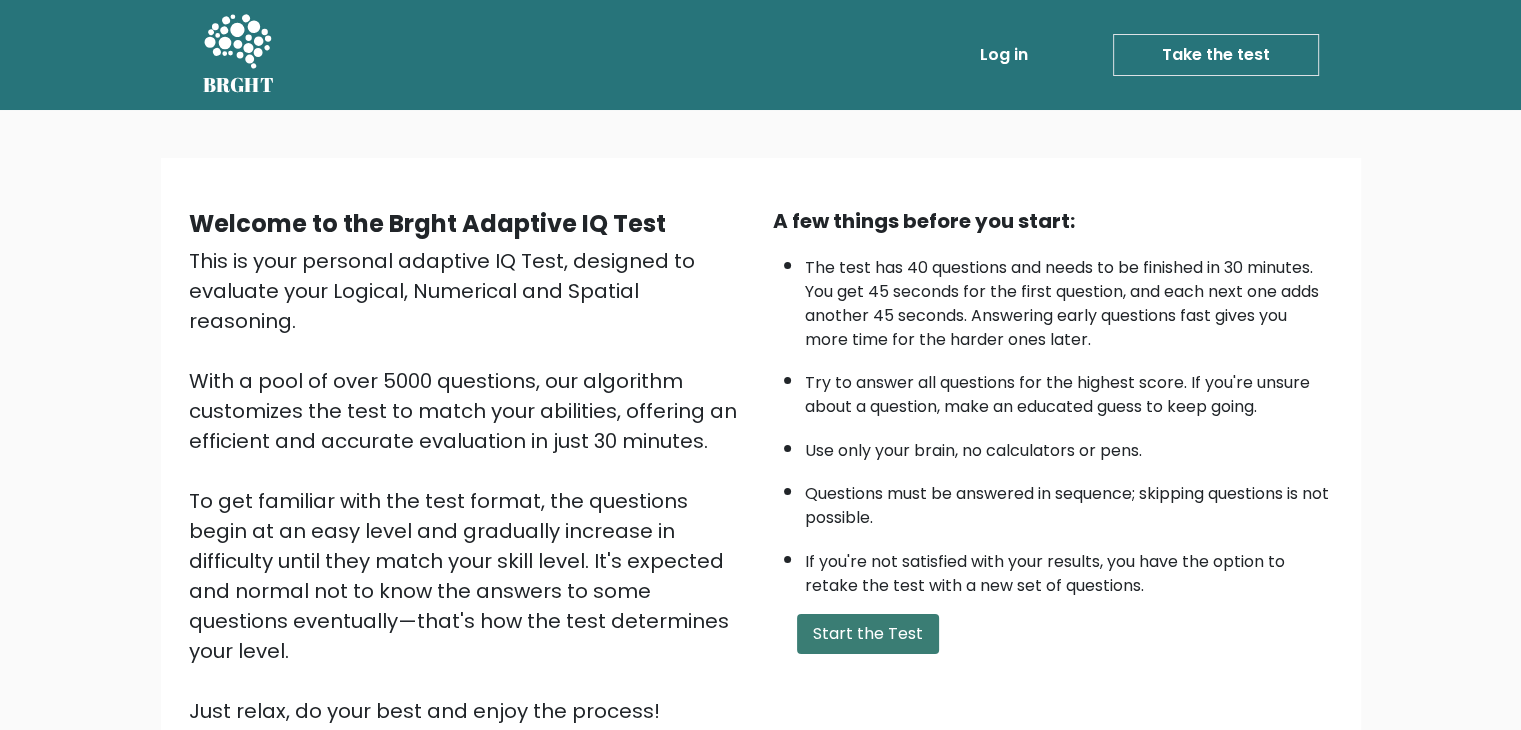 click on "Start the Test" at bounding box center (868, 634) 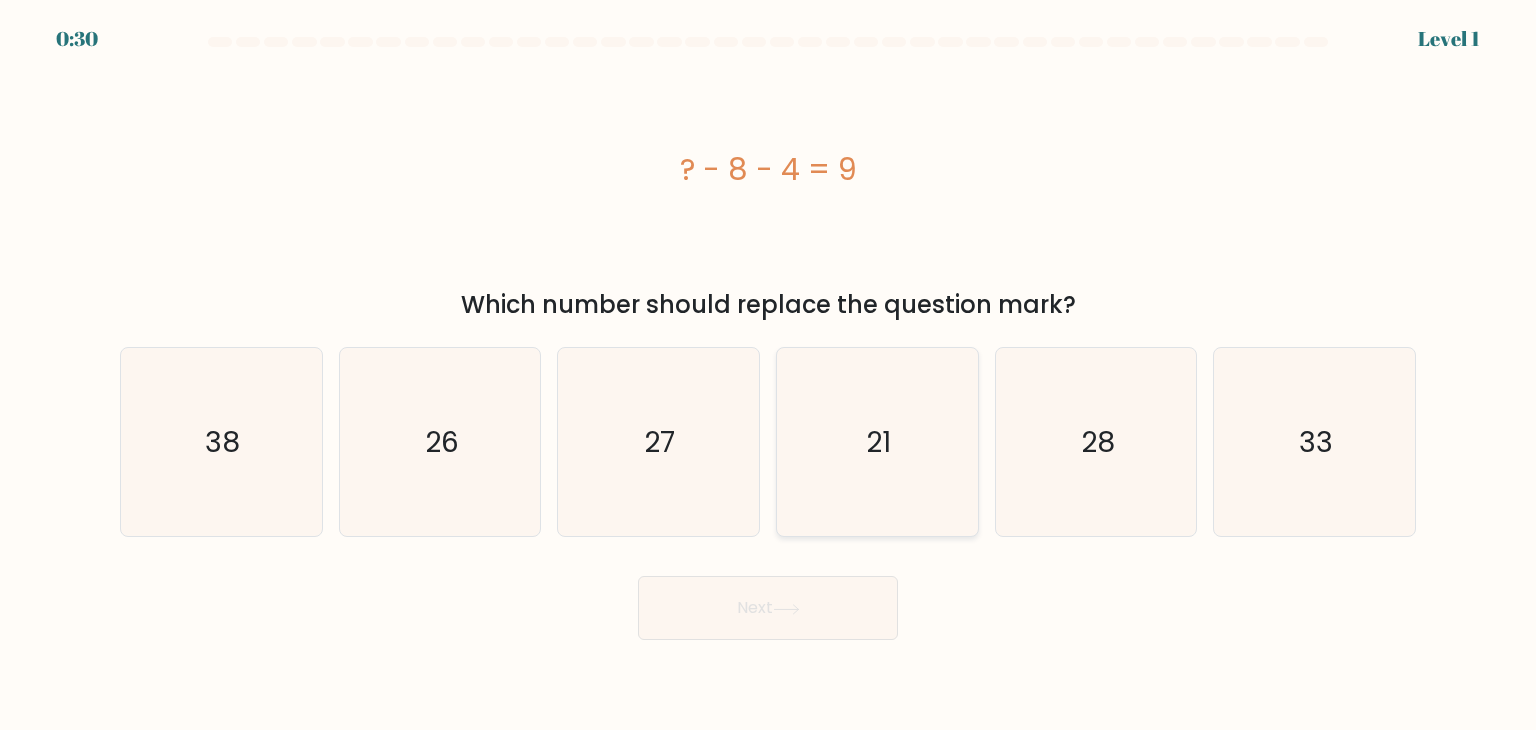 click on "21" at bounding box center [877, 442] 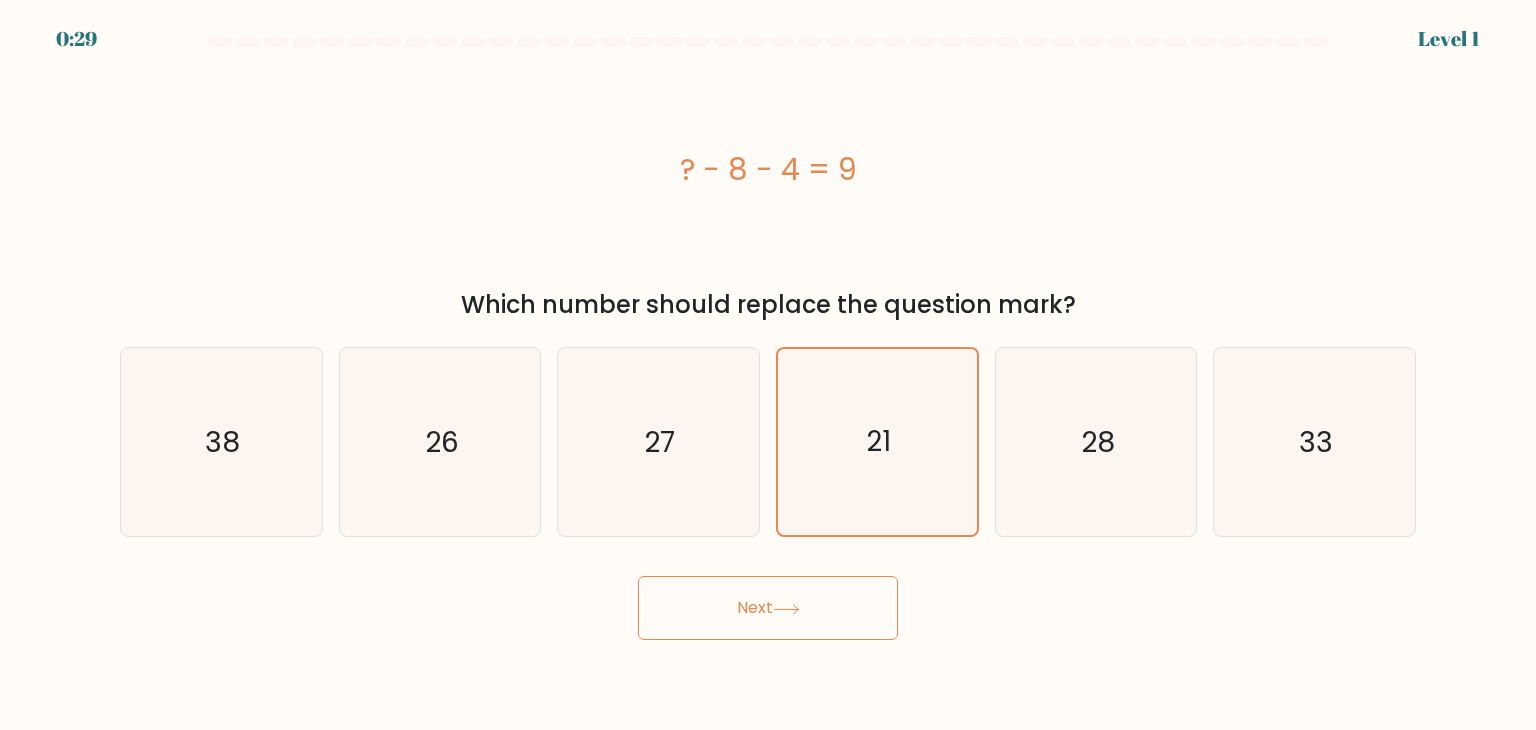 click on "Next" at bounding box center (768, 600) 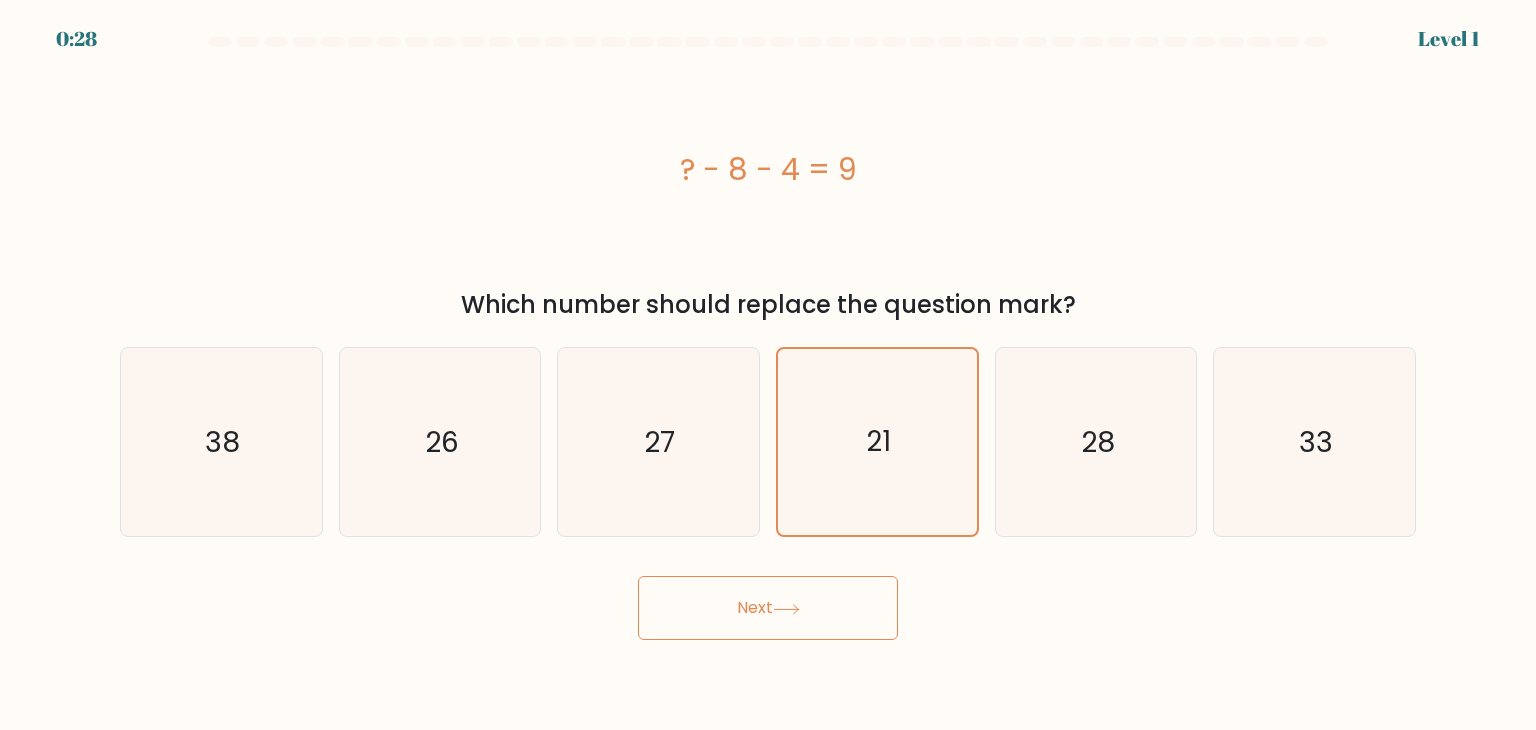click on "Next" at bounding box center (768, 608) 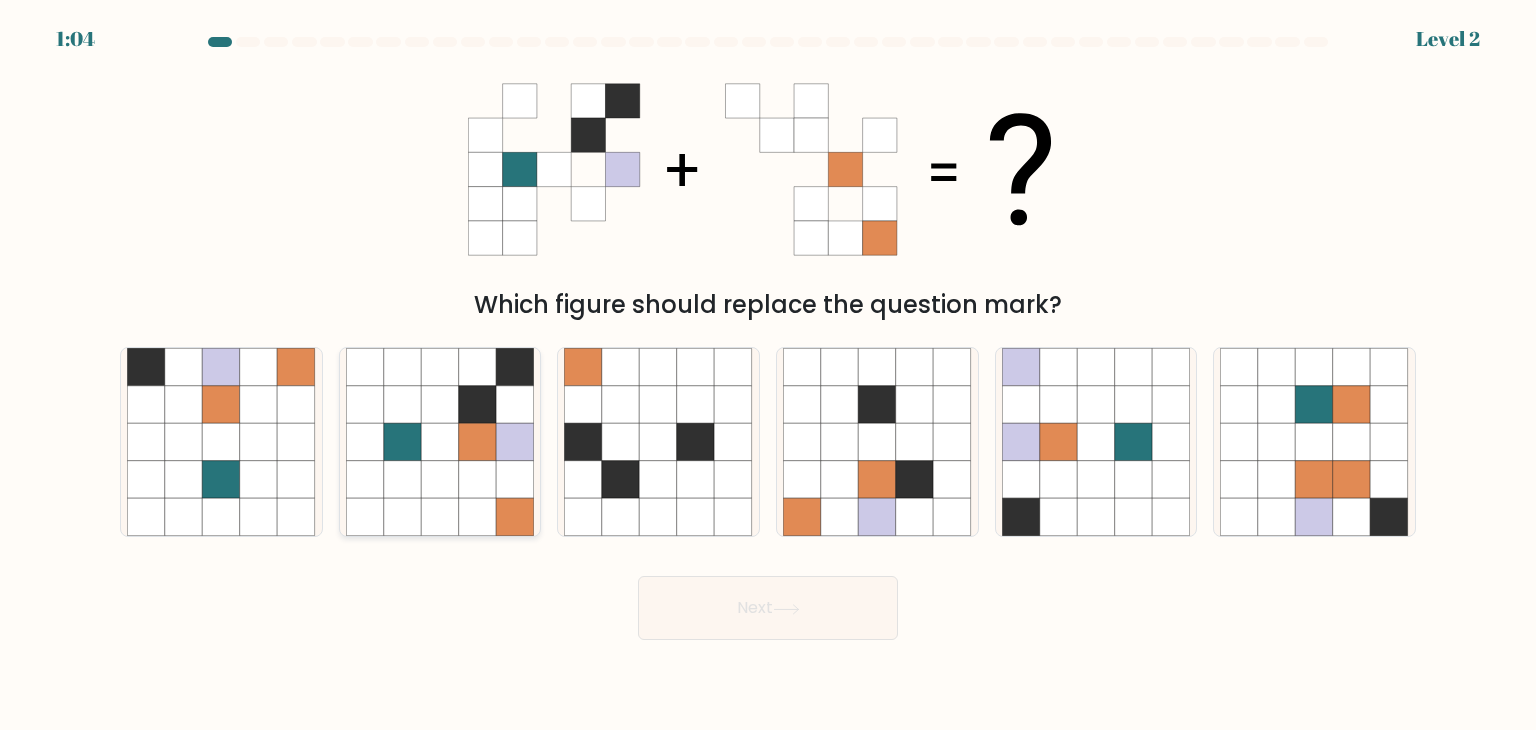 click at bounding box center (403, 442) 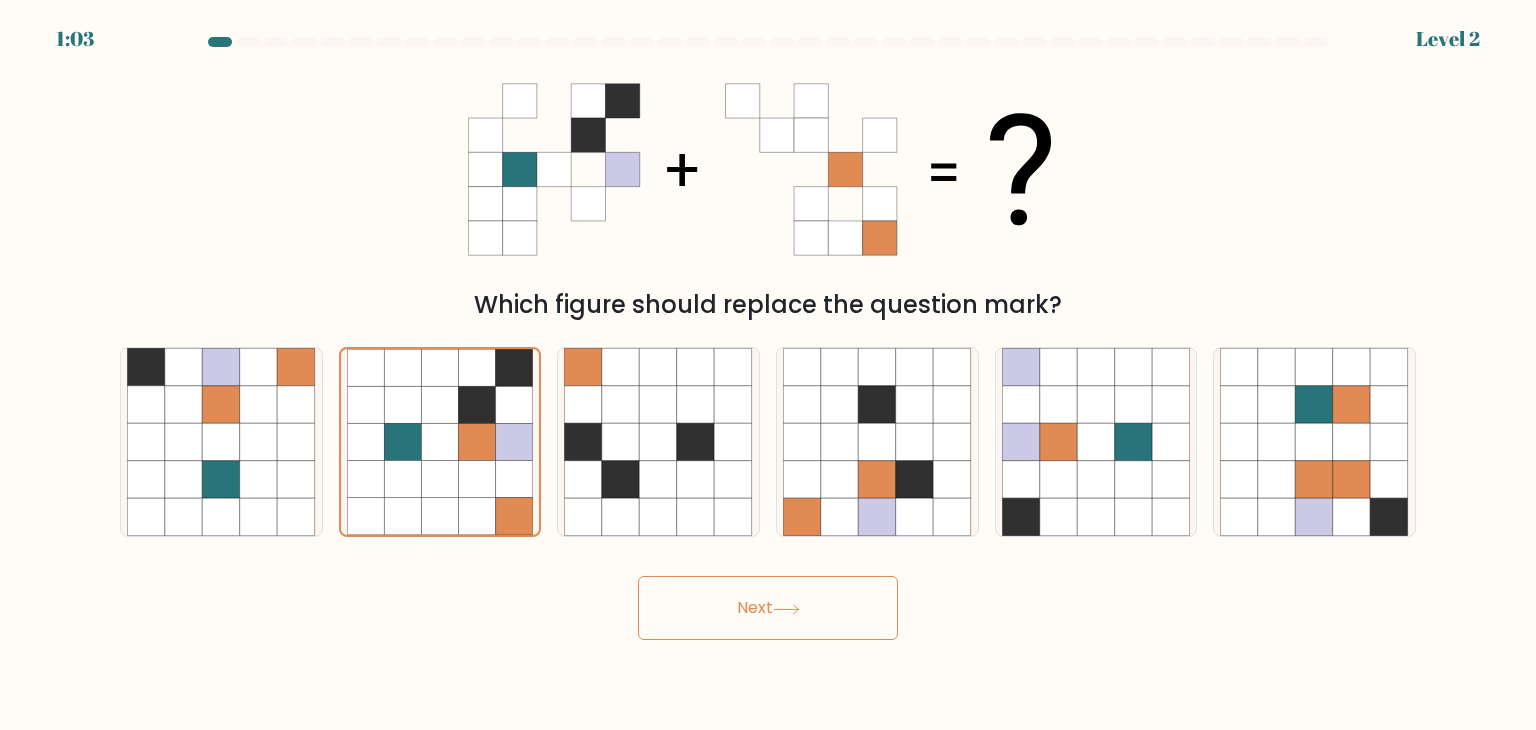 click on "Next" at bounding box center [768, 600] 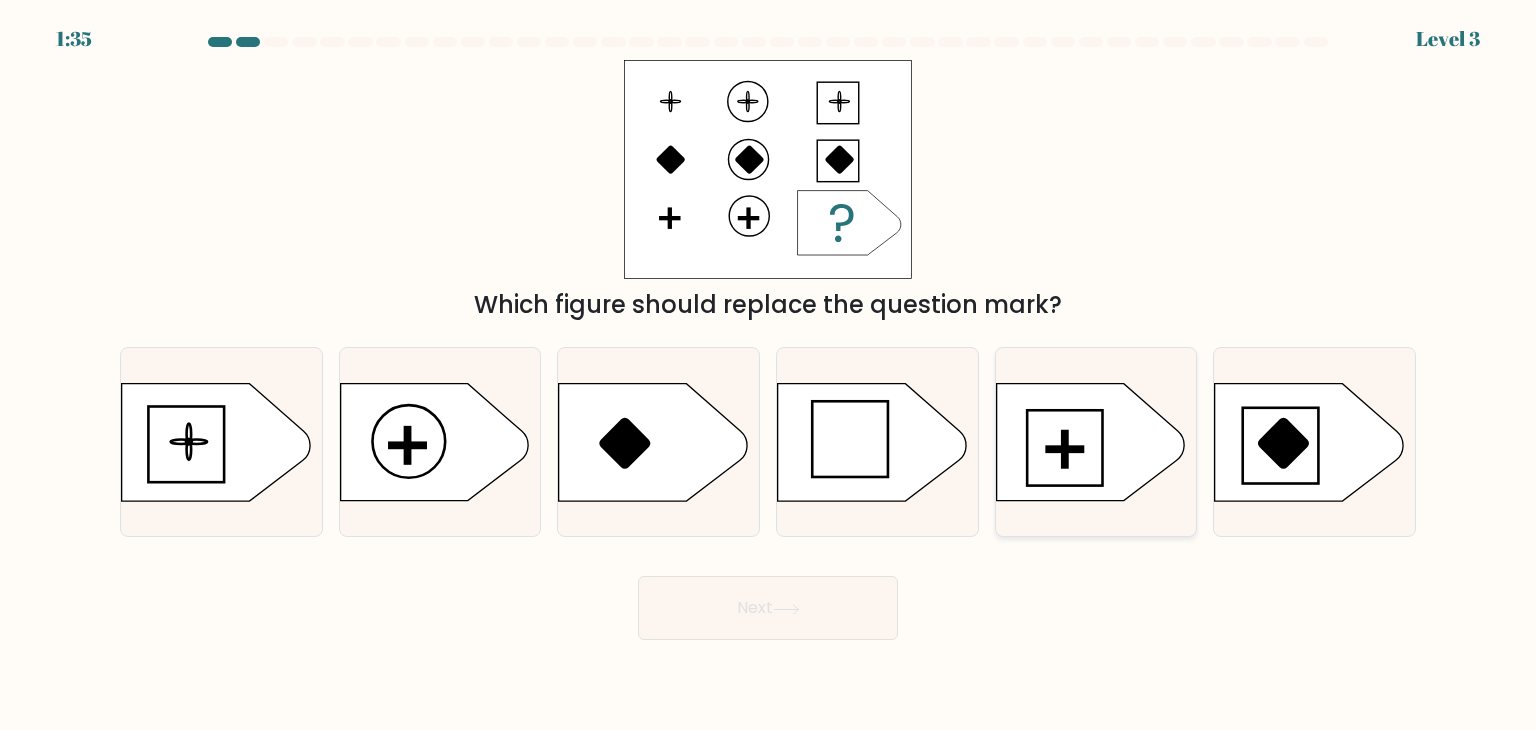 click at bounding box center (1090, 442) 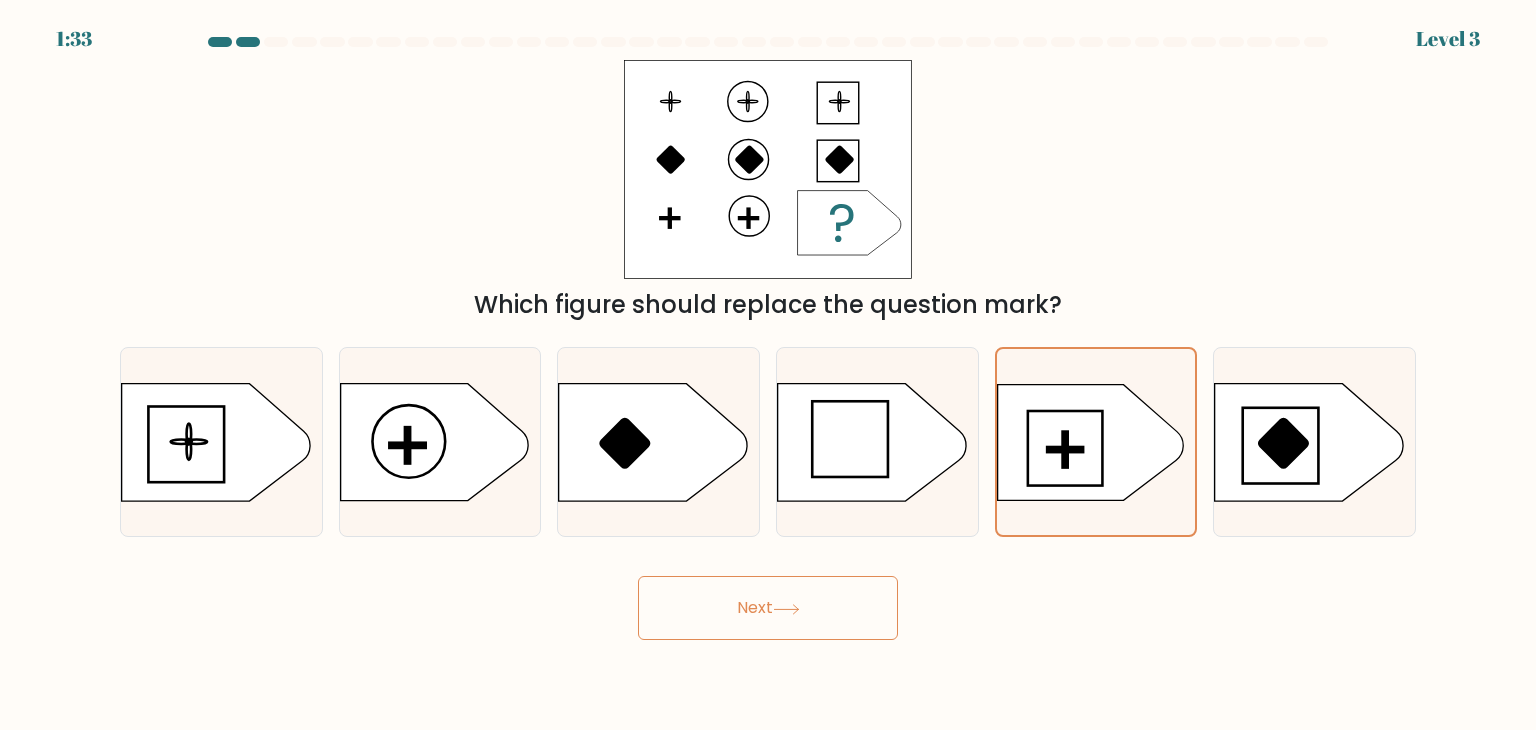 click on "Next" at bounding box center [768, 608] 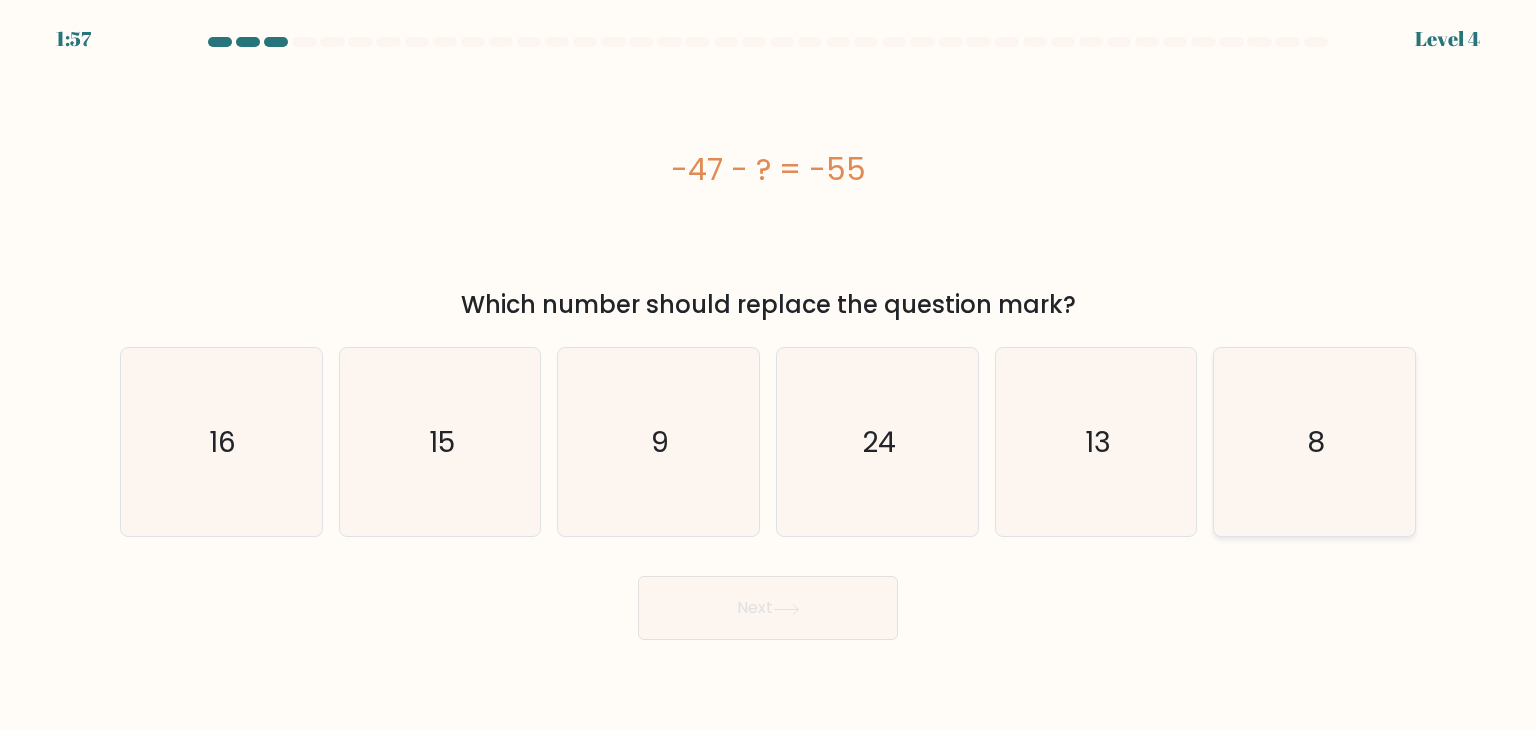 click on "8" at bounding box center [1314, 442] 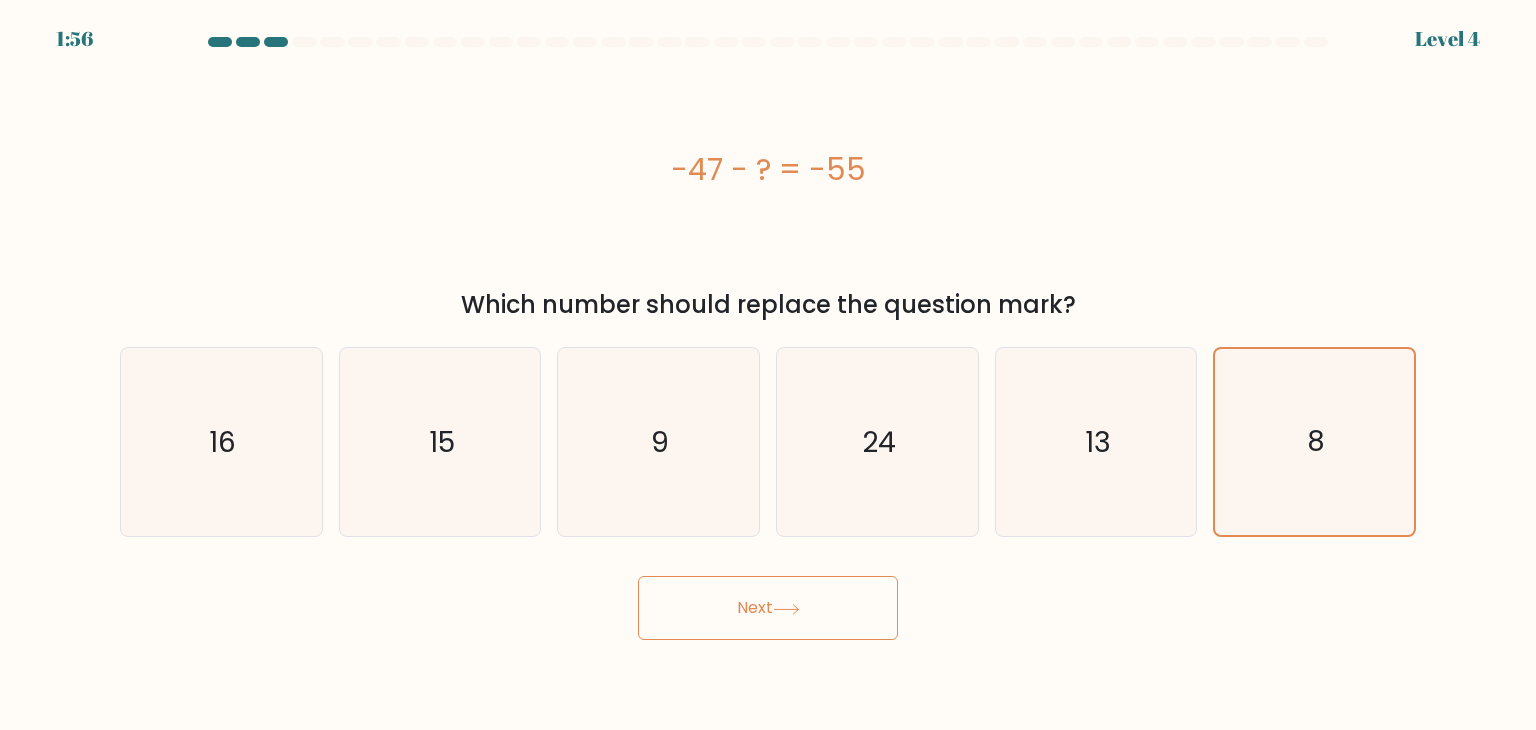 click on "Next" at bounding box center [768, 608] 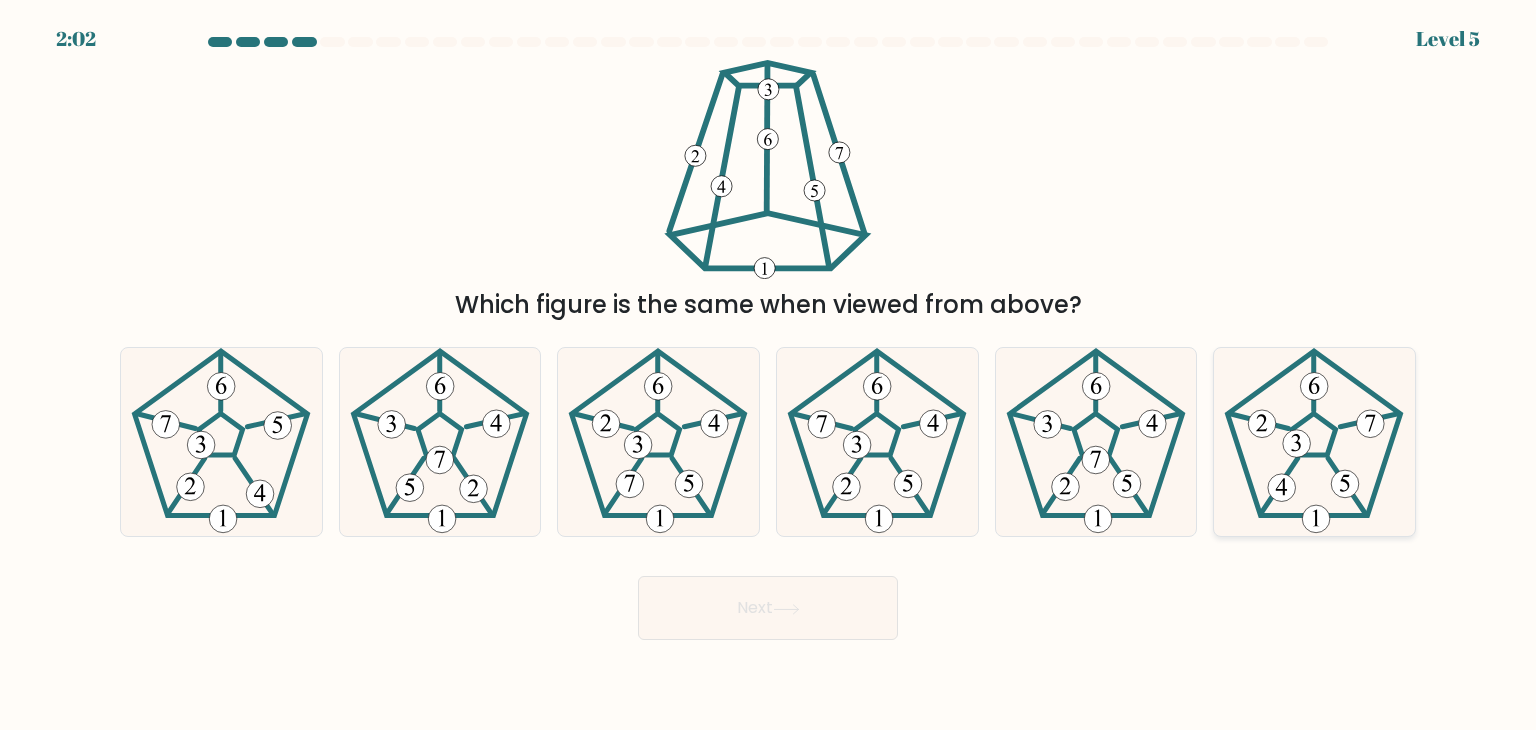 click at bounding box center (1314, 442) 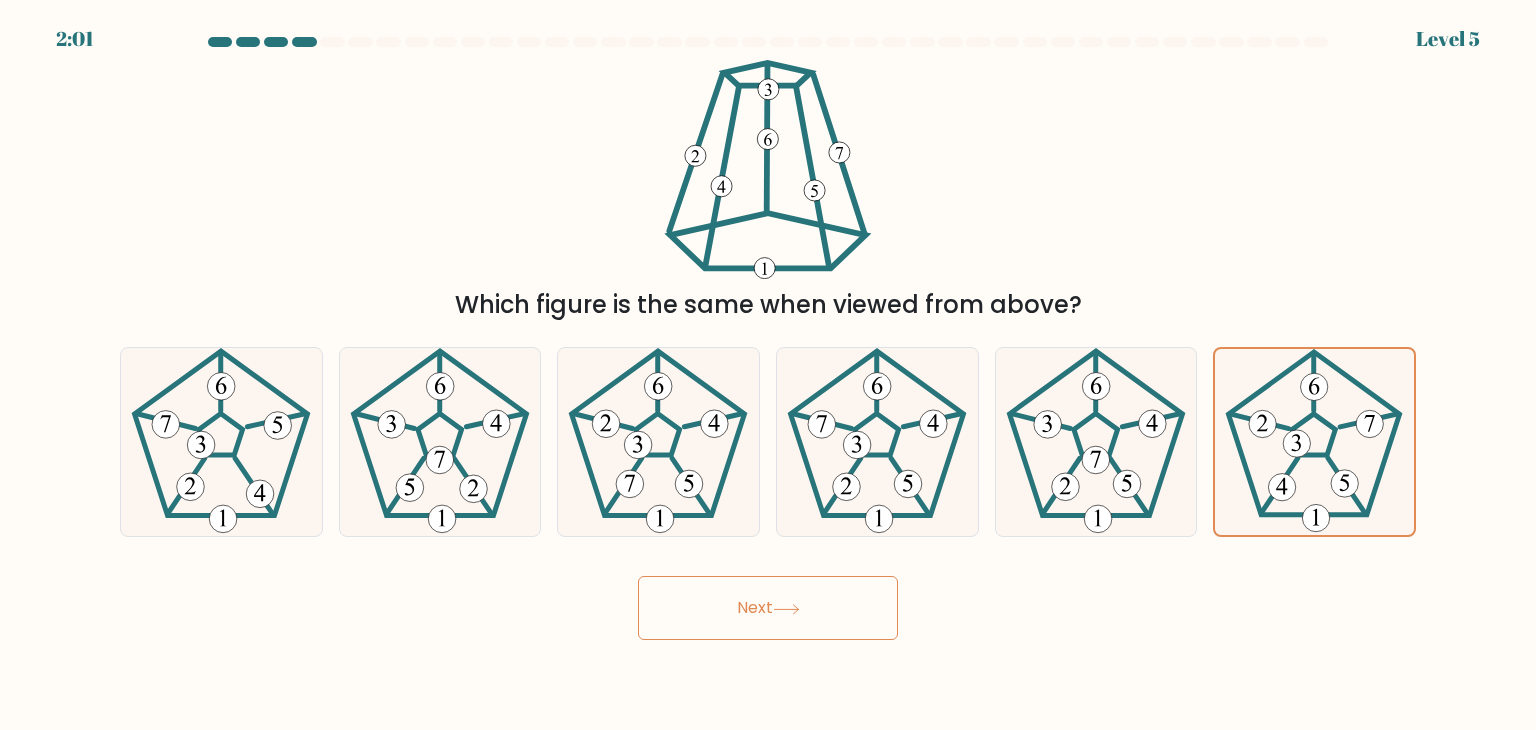 click on "Next" at bounding box center (768, 608) 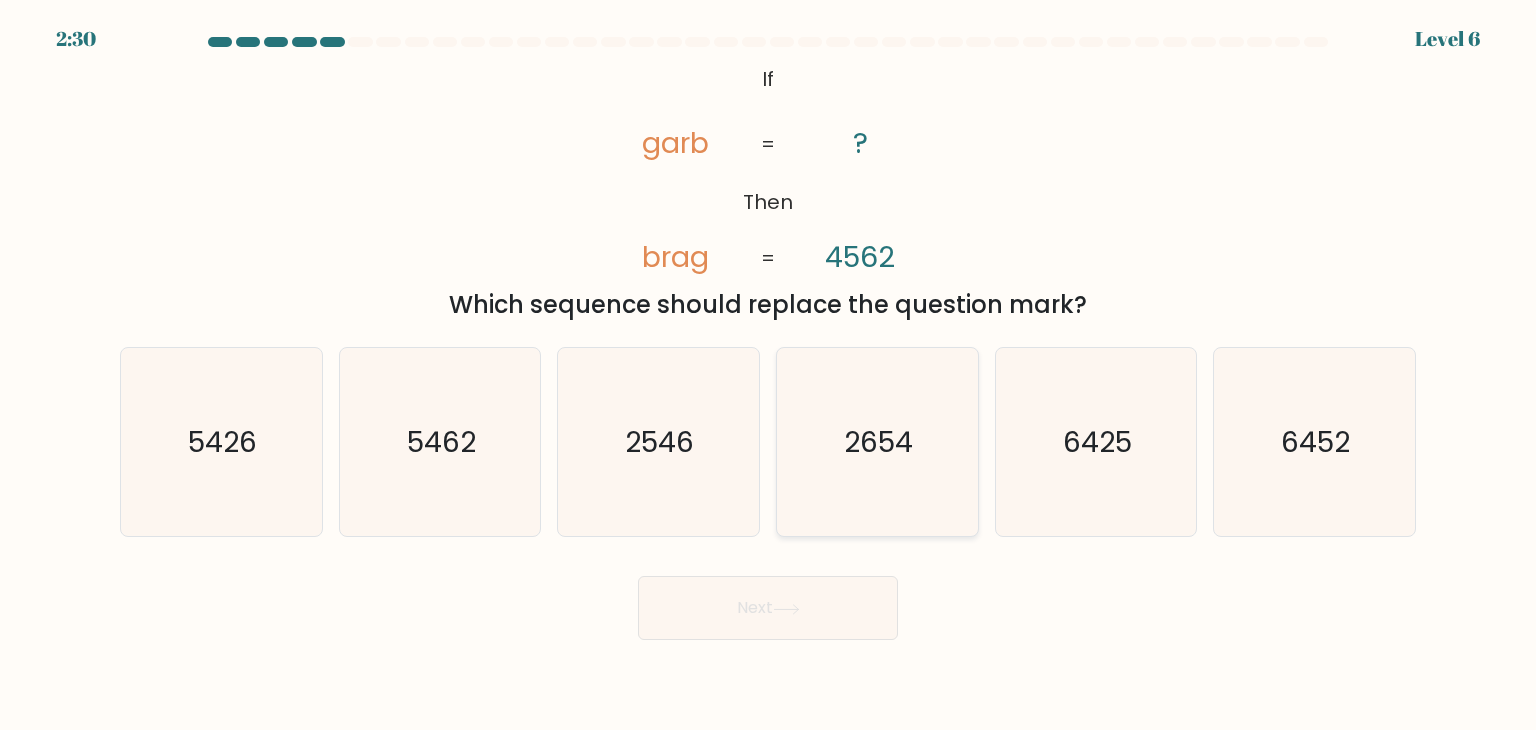 click on "2654" at bounding box center [877, 442] 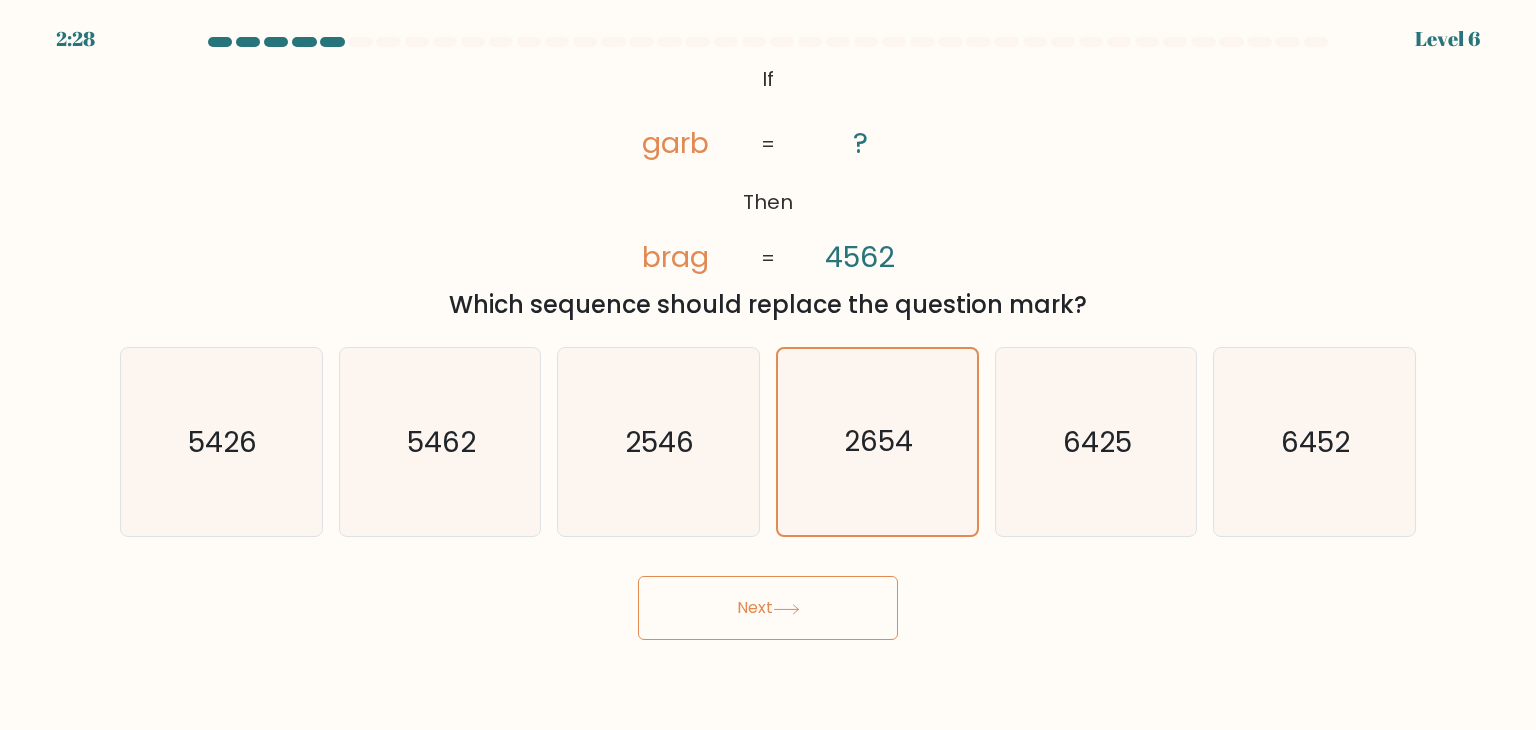click on "Next" at bounding box center [768, 608] 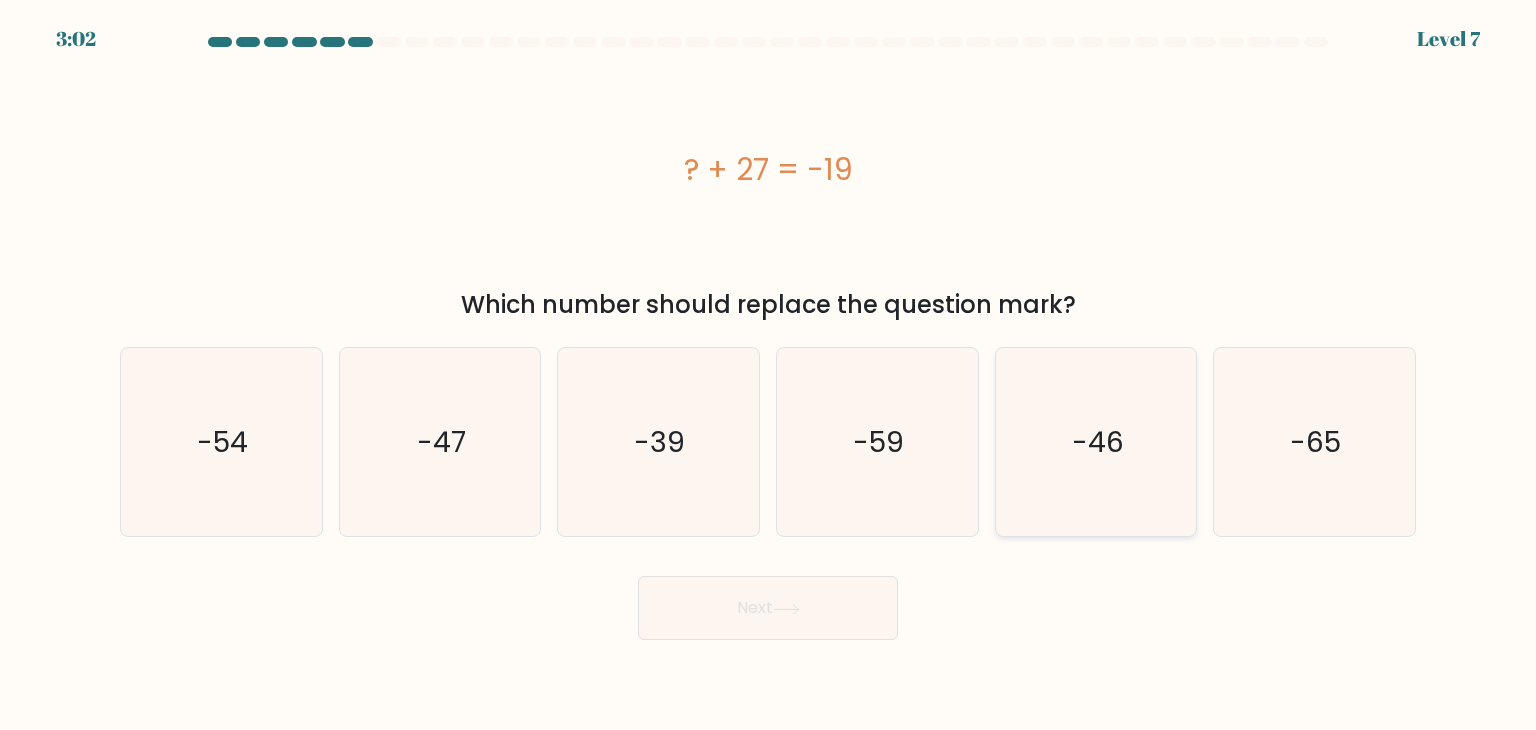 click on "-46" at bounding box center [1096, 442] 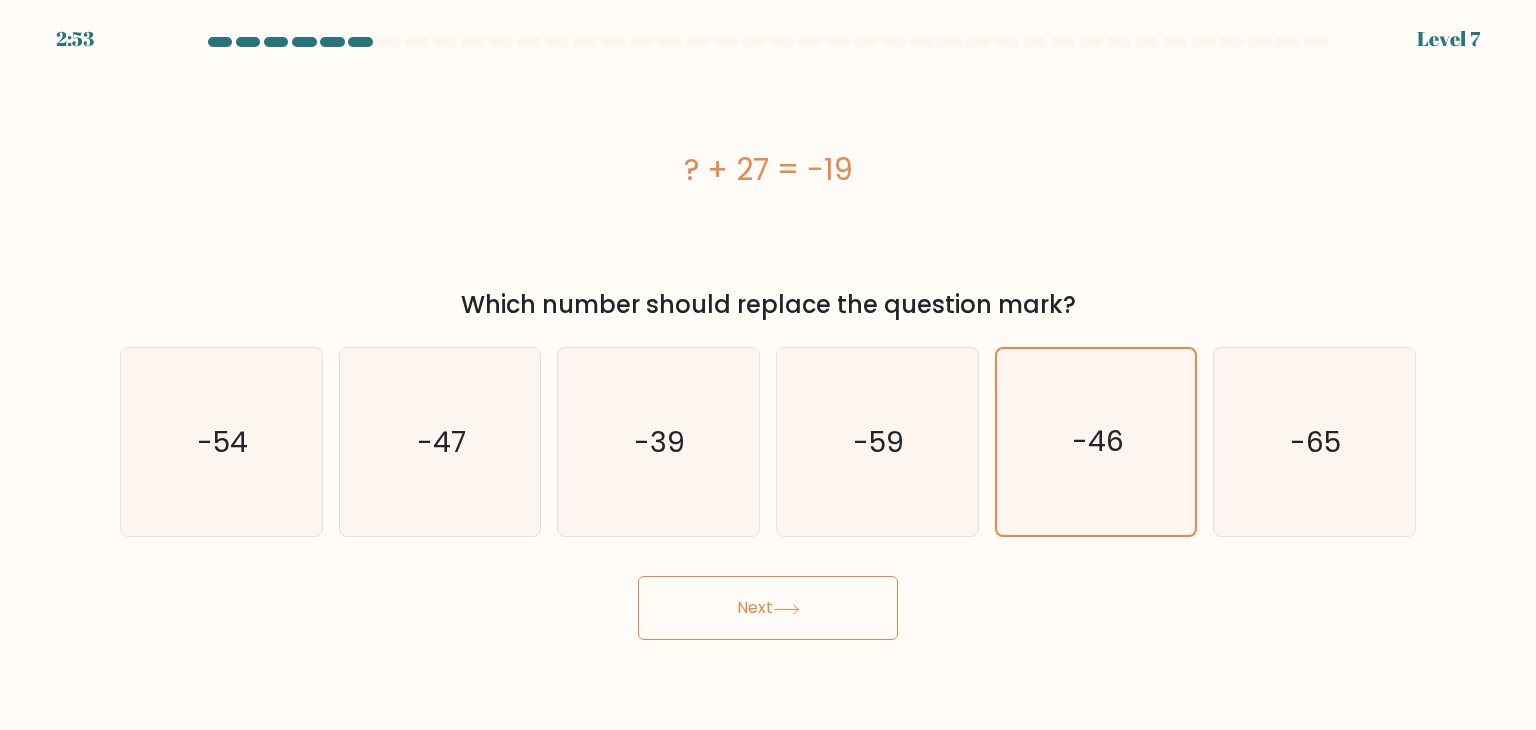 click on "Next" at bounding box center [768, 608] 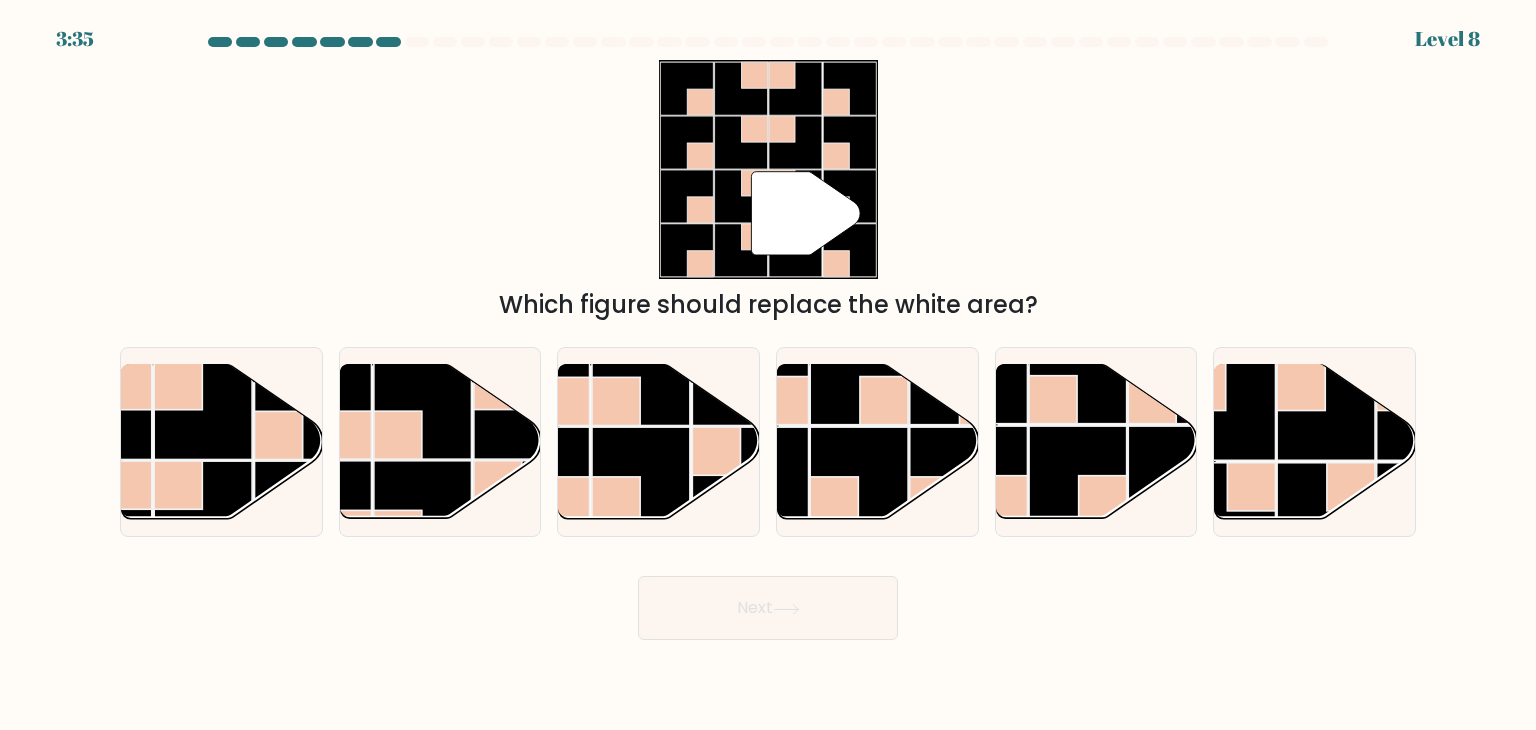click on "Which figure should replace the white area?" at bounding box center (768, 305) 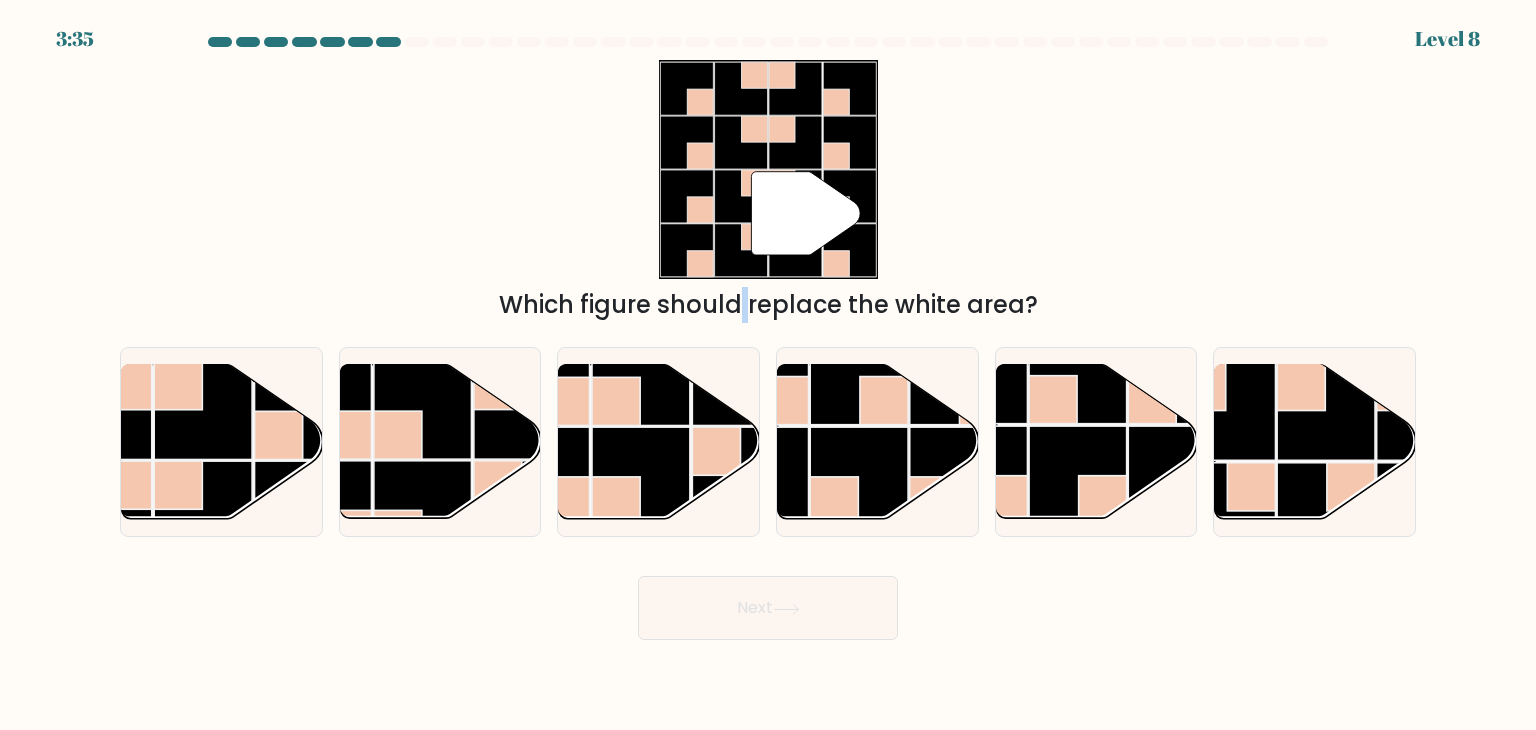 click on "Which figure should replace the white area?" at bounding box center (768, 305) 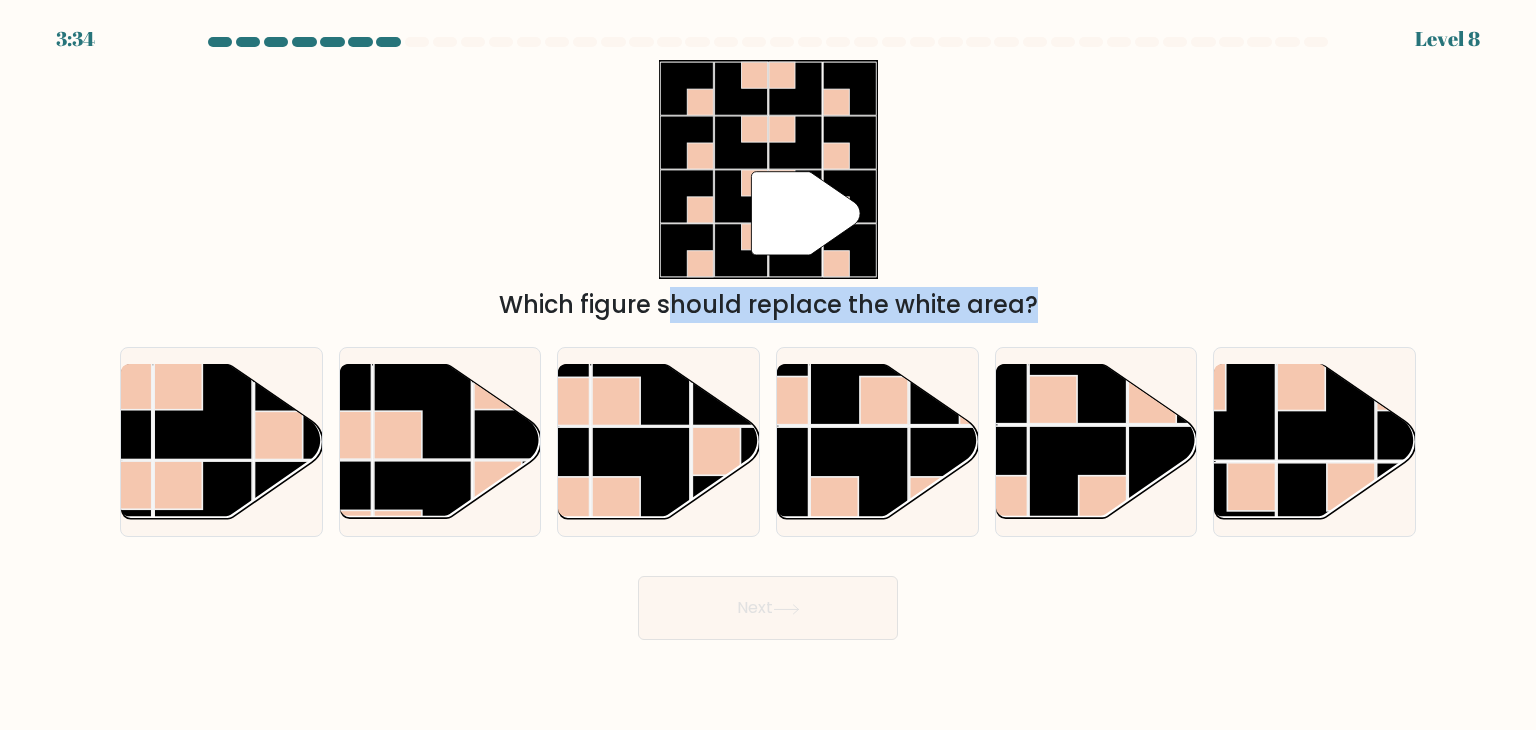 click on "Which figure should replace the white area?" at bounding box center [768, 305] 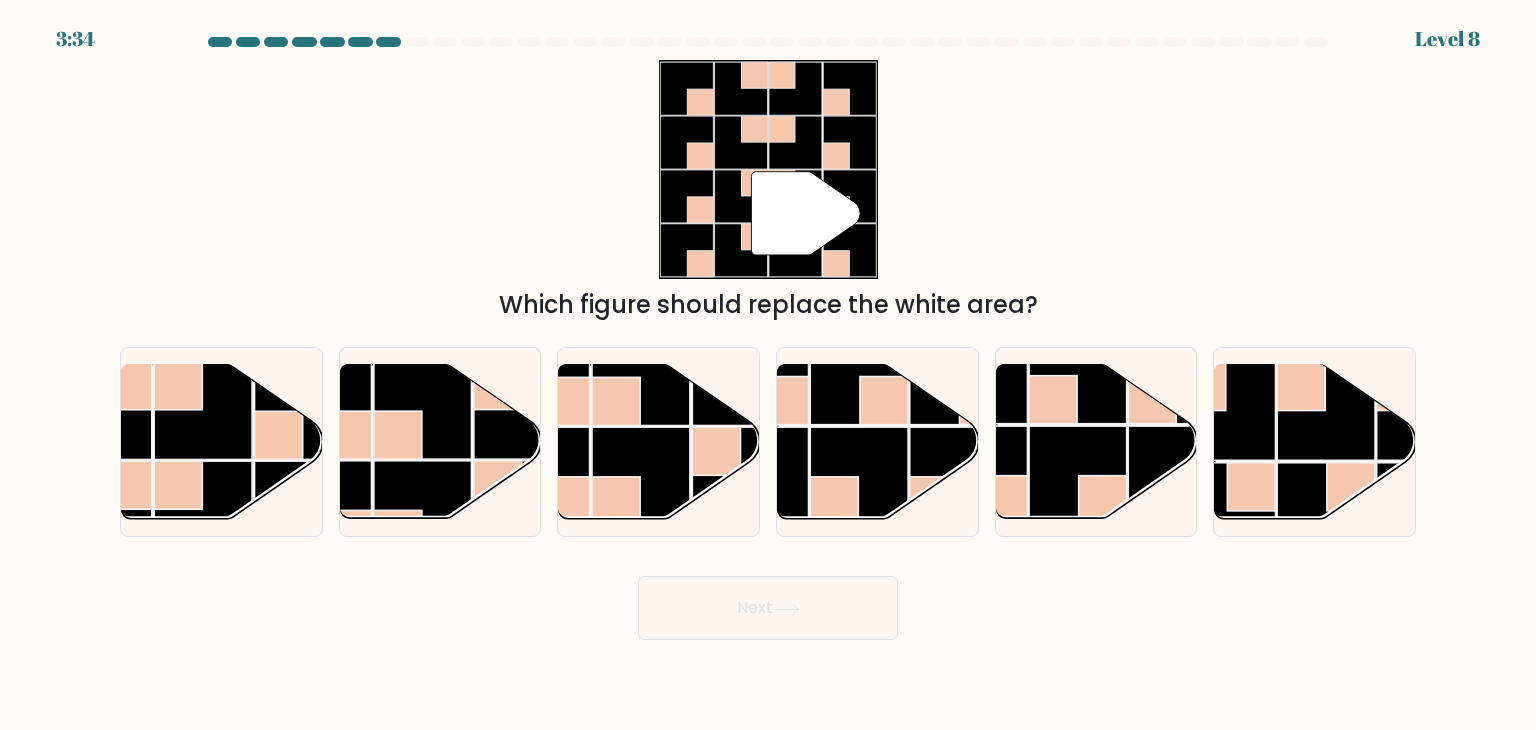 click at bounding box center [686, 250] 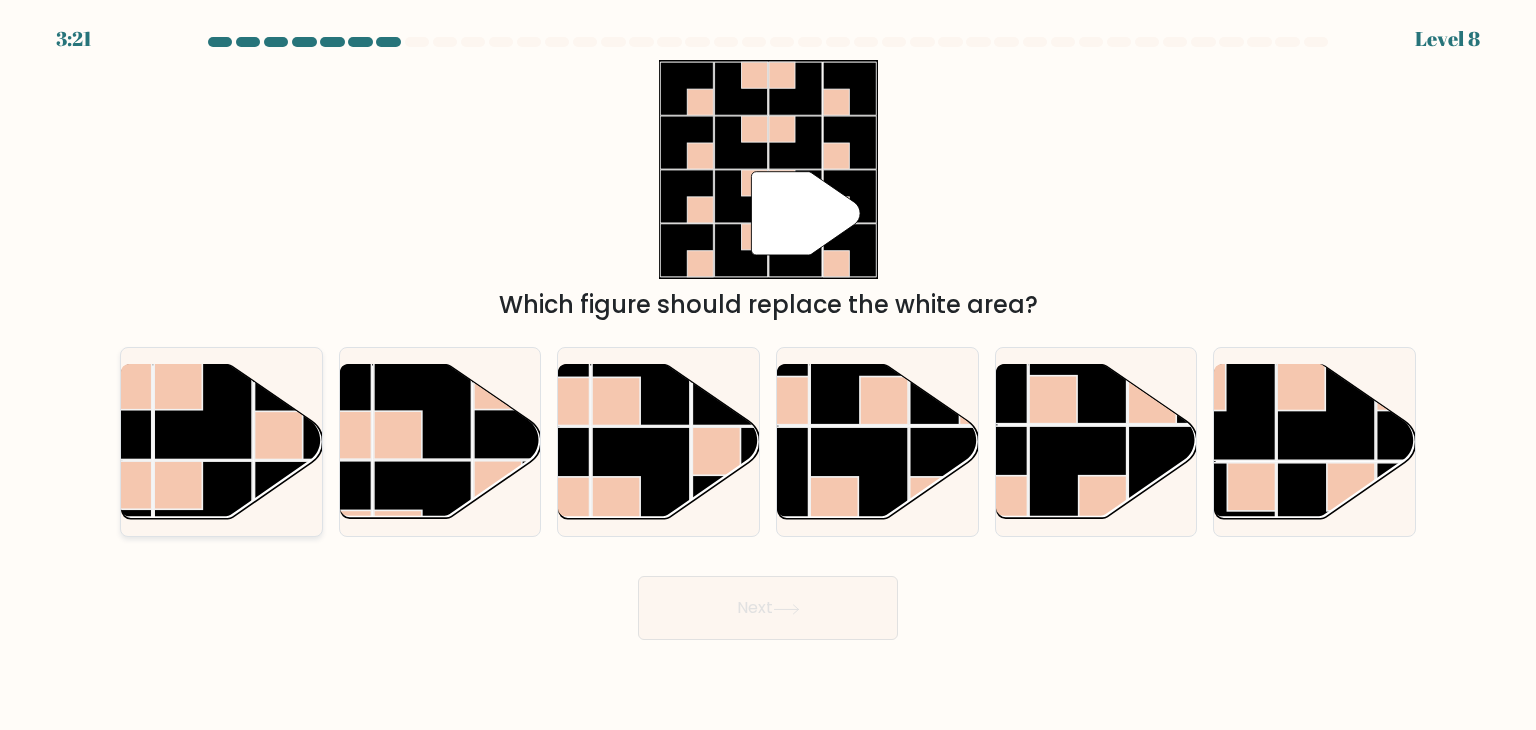 click at bounding box center [303, 510] 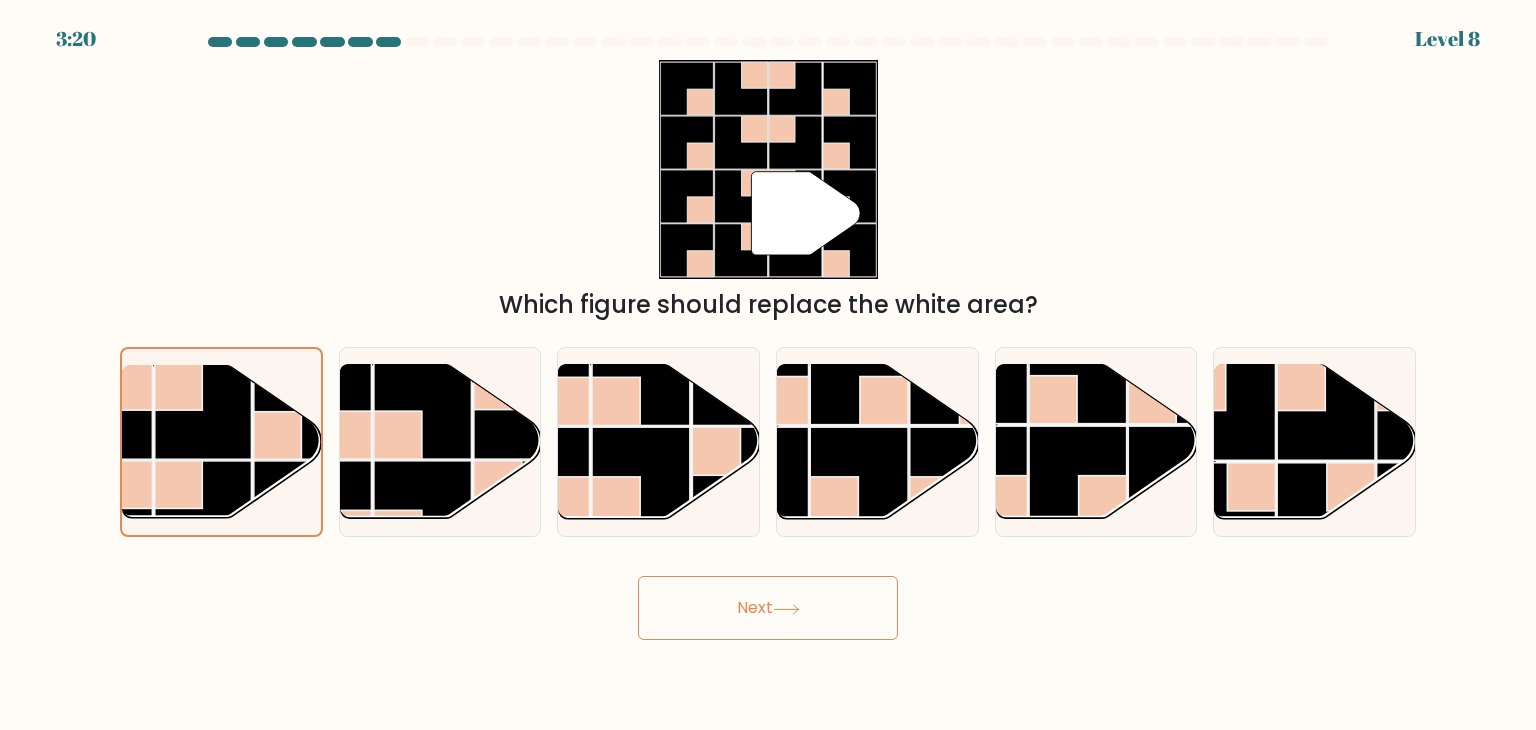 click at bounding box center (786, 609) 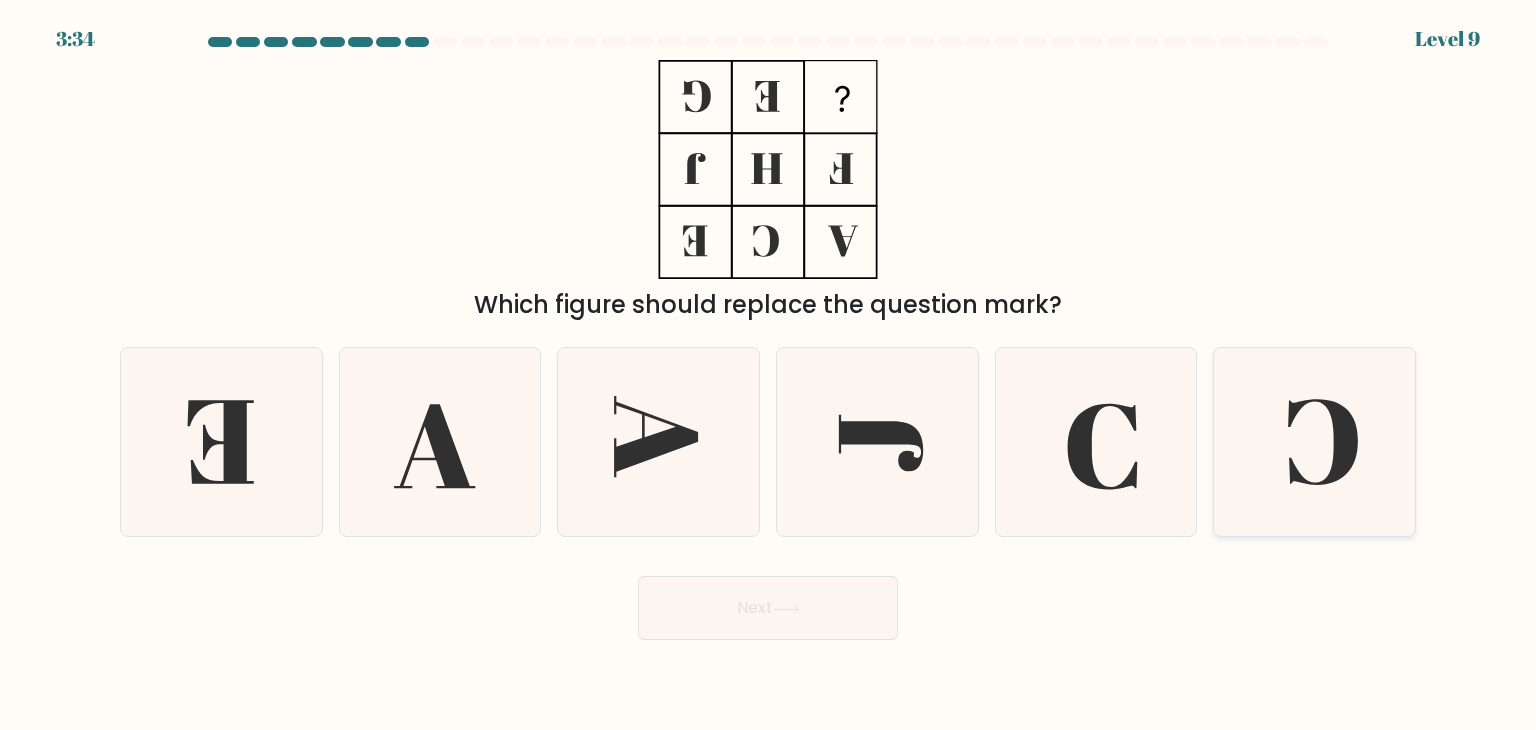 click at bounding box center [1314, 442] 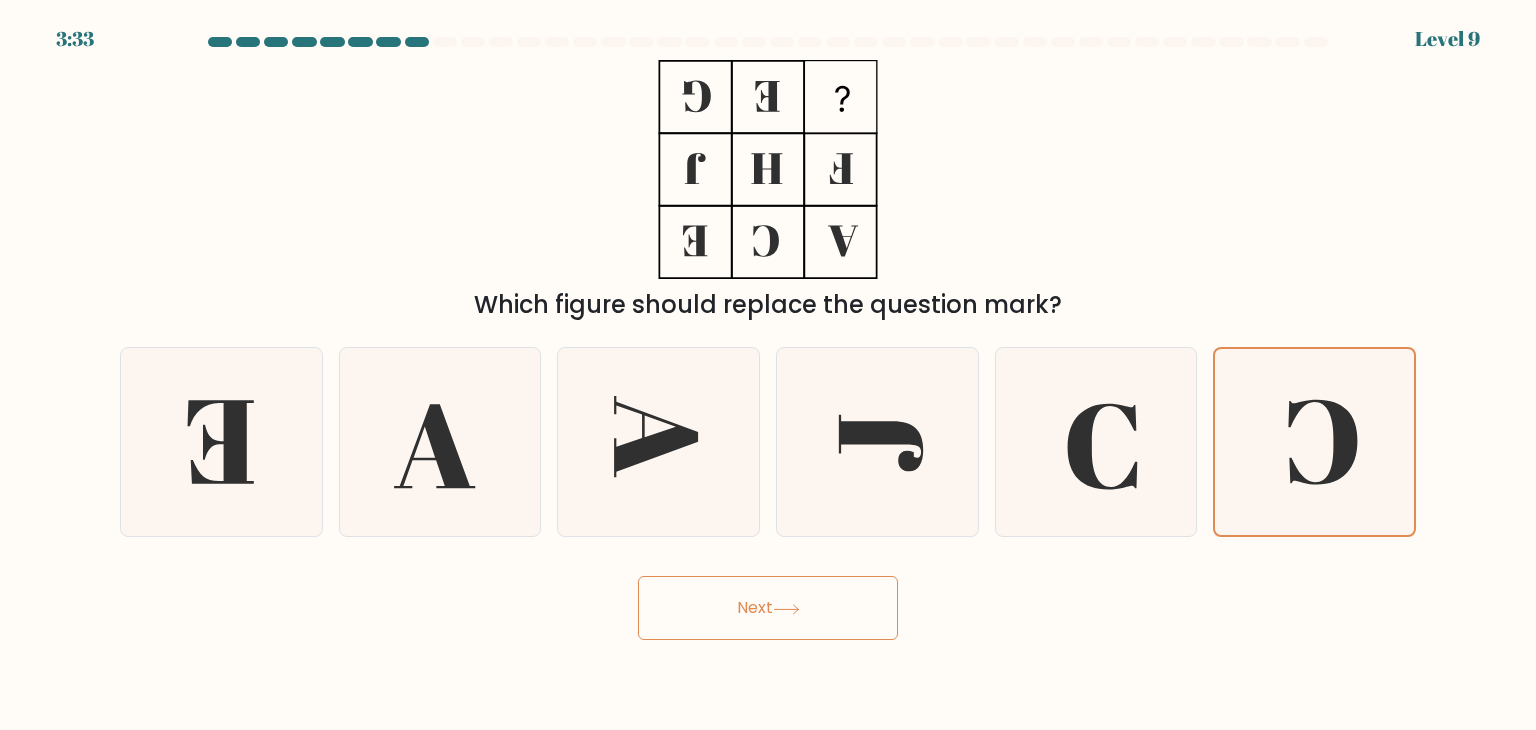 click on "Next" at bounding box center [768, 608] 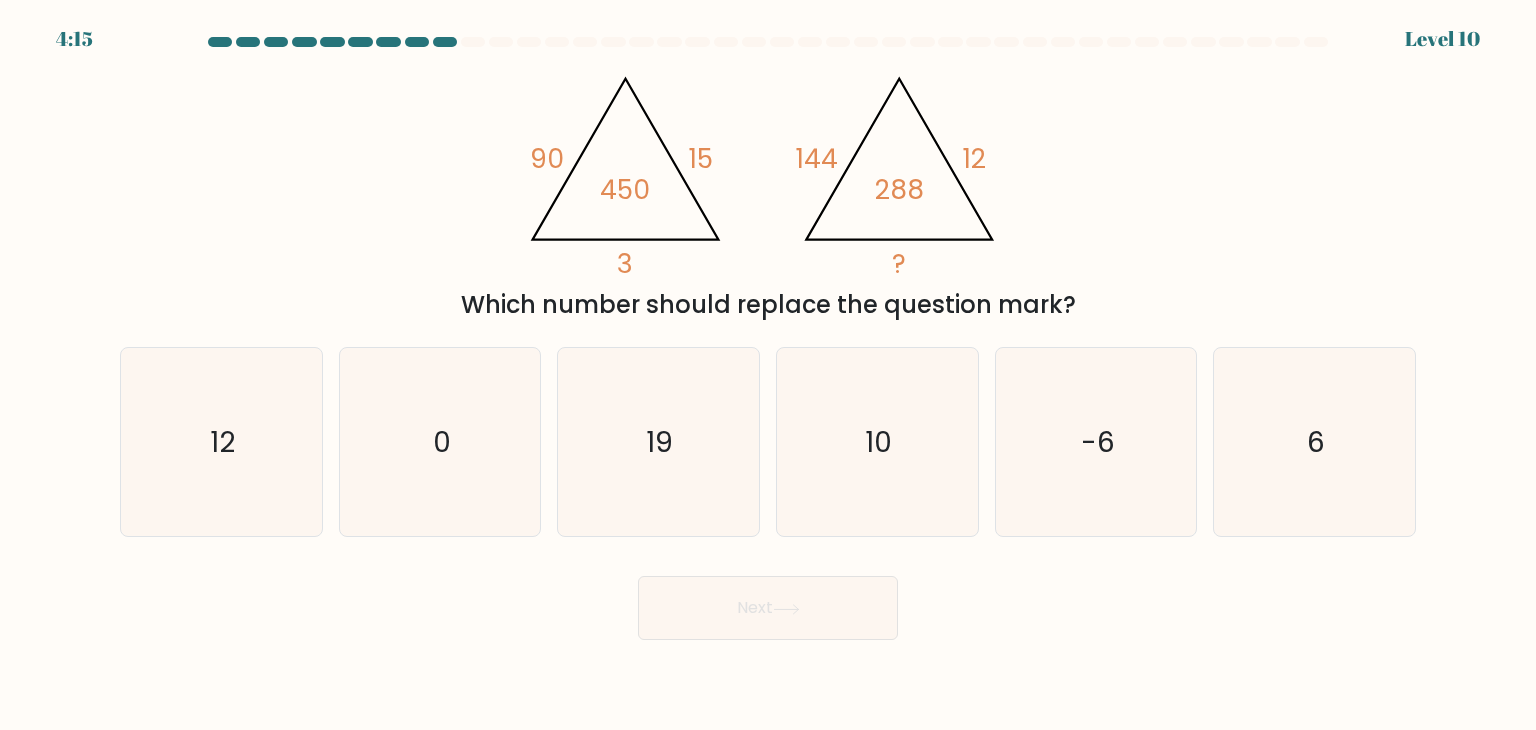 click on "@import url('https://fonts.googleapis.com/css?family=Abril+Fatface:400,100,100italic,300,300italic,400italic,500,500italic,700,700italic,900,900italic');                        [NUMBER]       [NUMBER]       -3       [NUMBER]                                       @import url('https://fonts.googleapis.com/css?family=Abril+Fatface:400,100,100italic,300,300italic,400italic,500,500italic,700,700italic,900,900italic');                        [NUMBER]       [NUMBER]       ?       [NUMBER]" at bounding box center [768, 169] 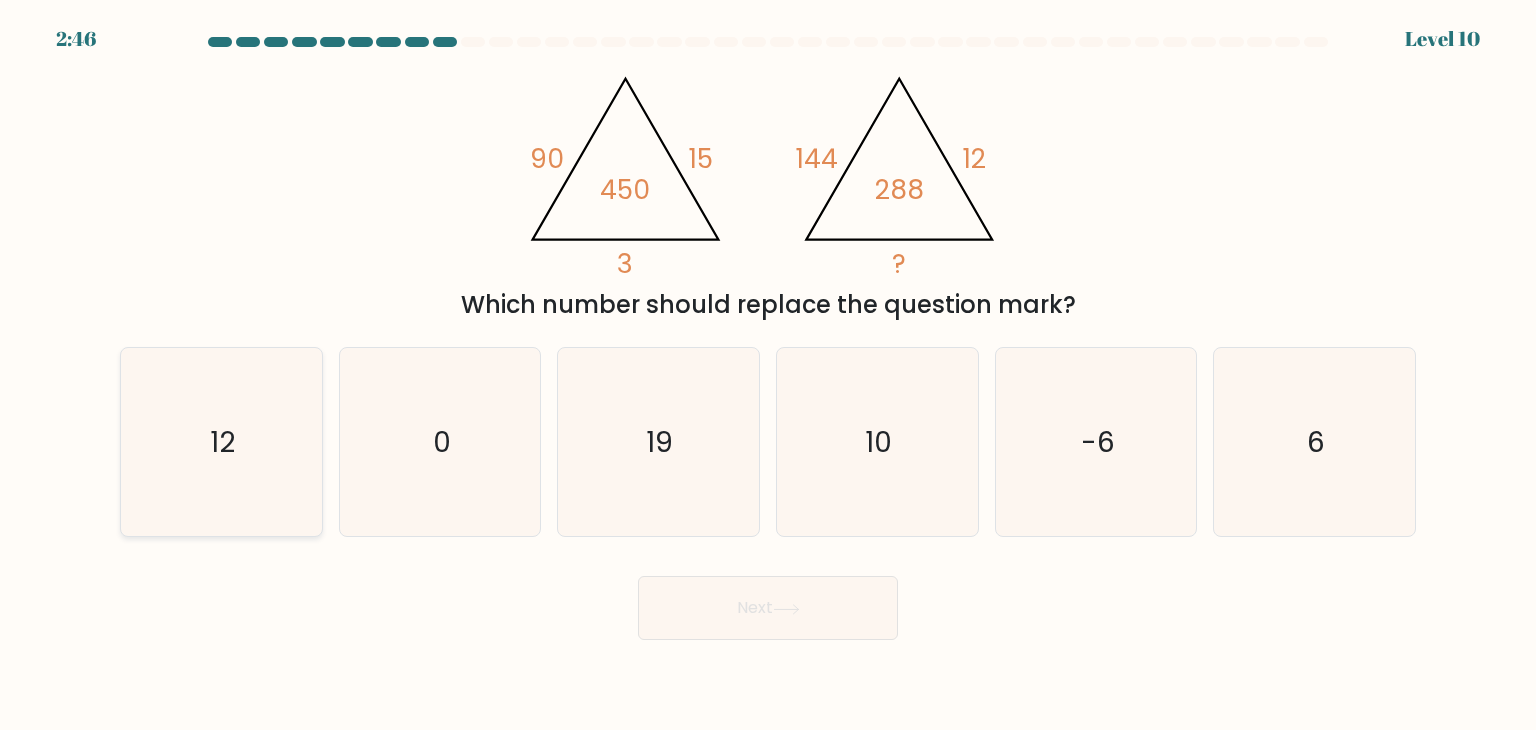 click on "12" at bounding box center [221, 442] 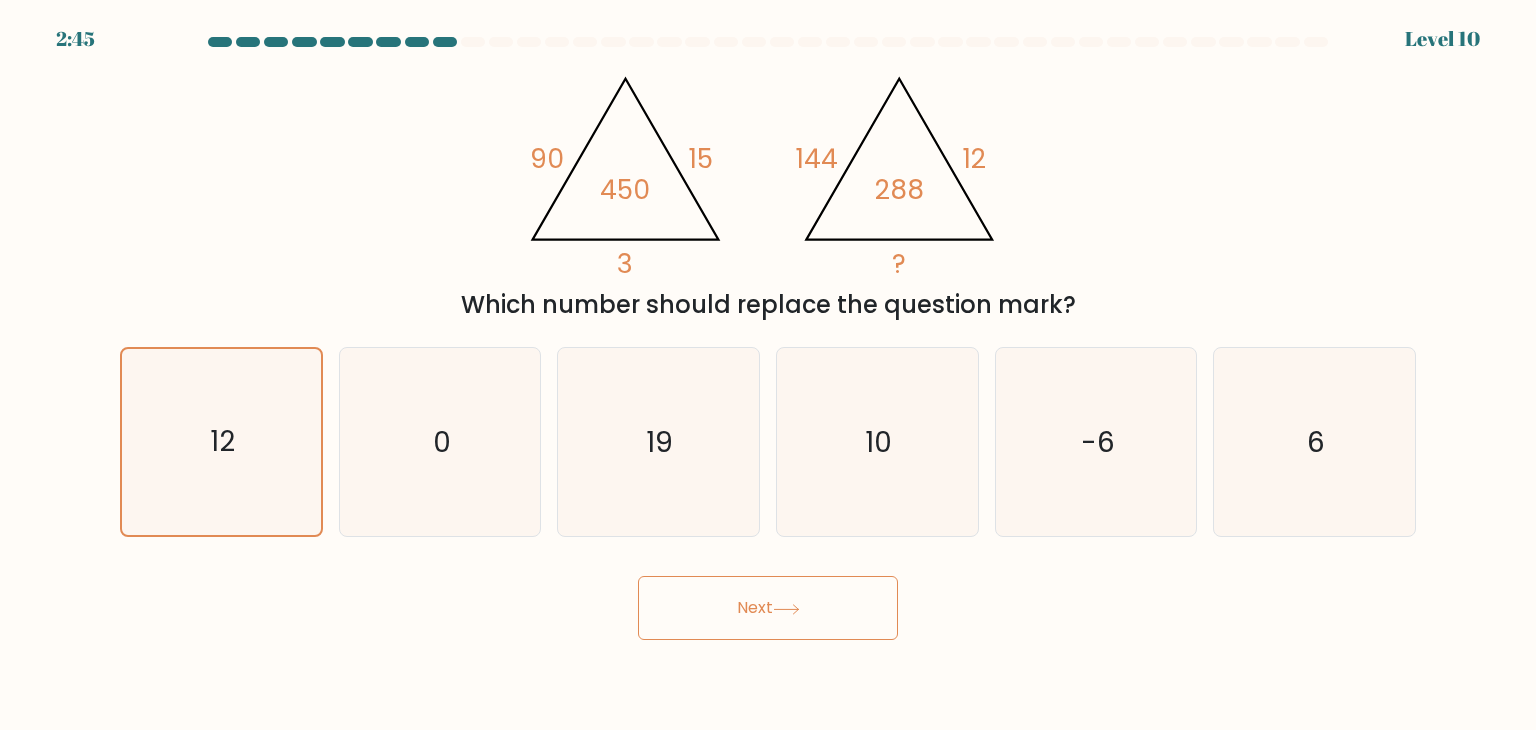 click on "Next" at bounding box center [768, 608] 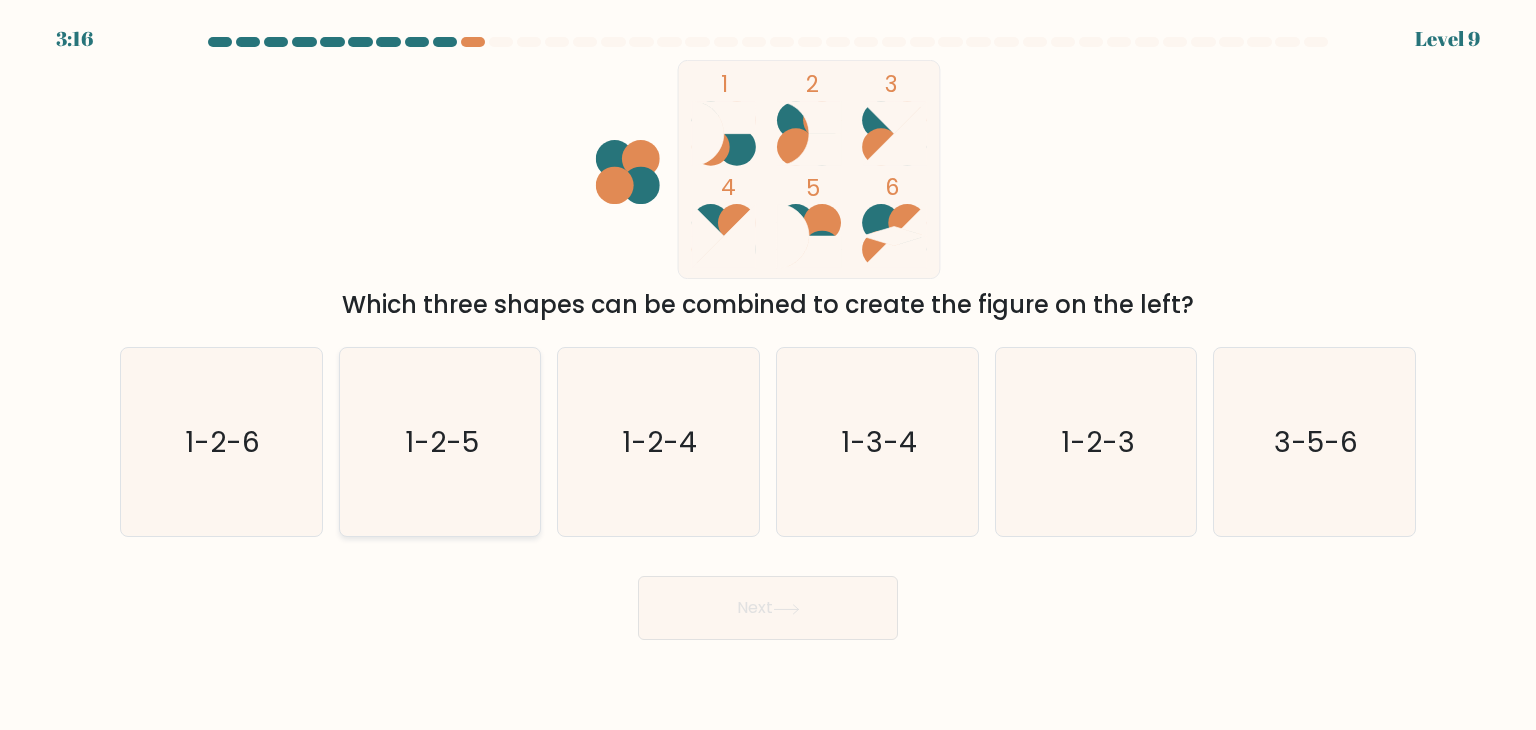 click on "1-2-5" at bounding box center [442, 442] 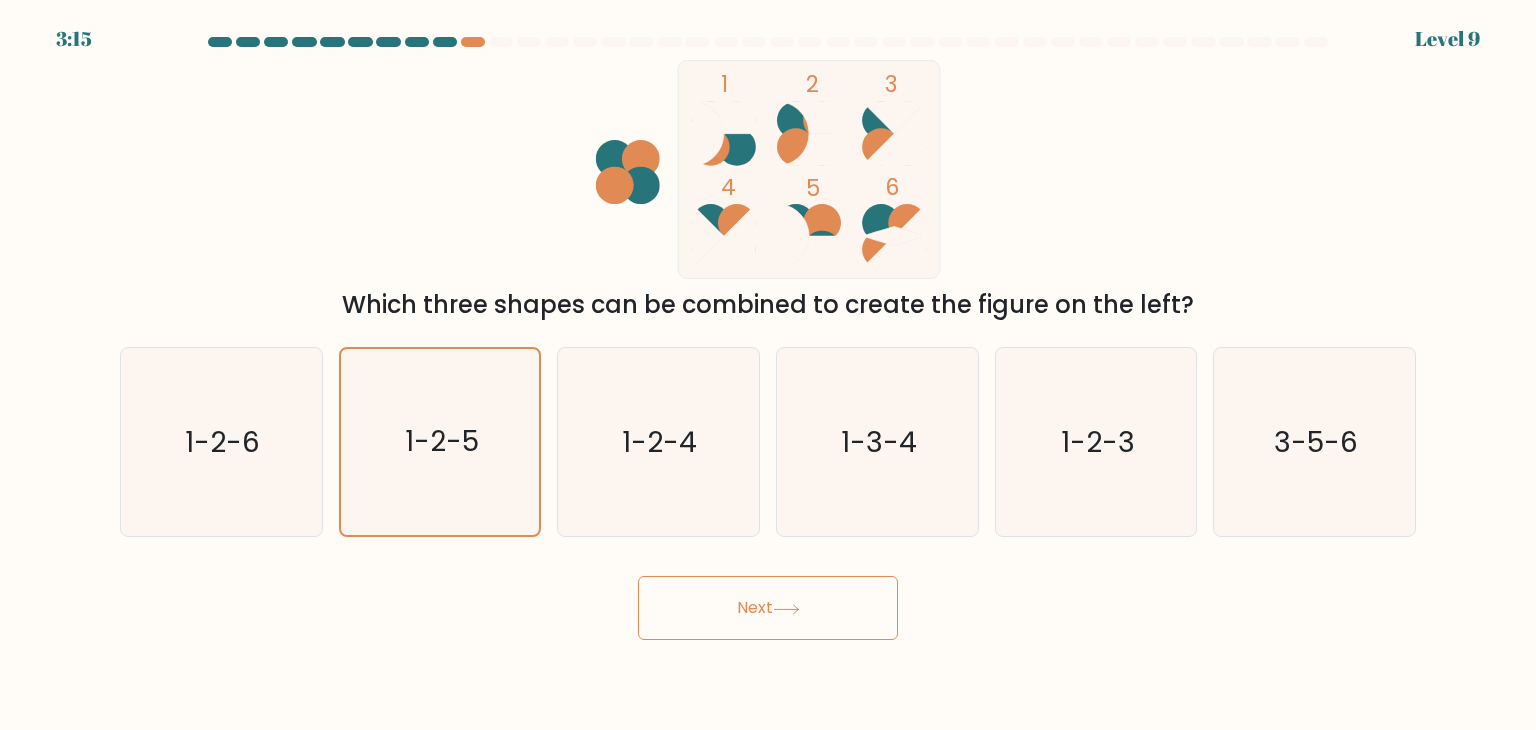 click on "[TIME]
Level [NUMBER]" at bounding box center (768, 365) 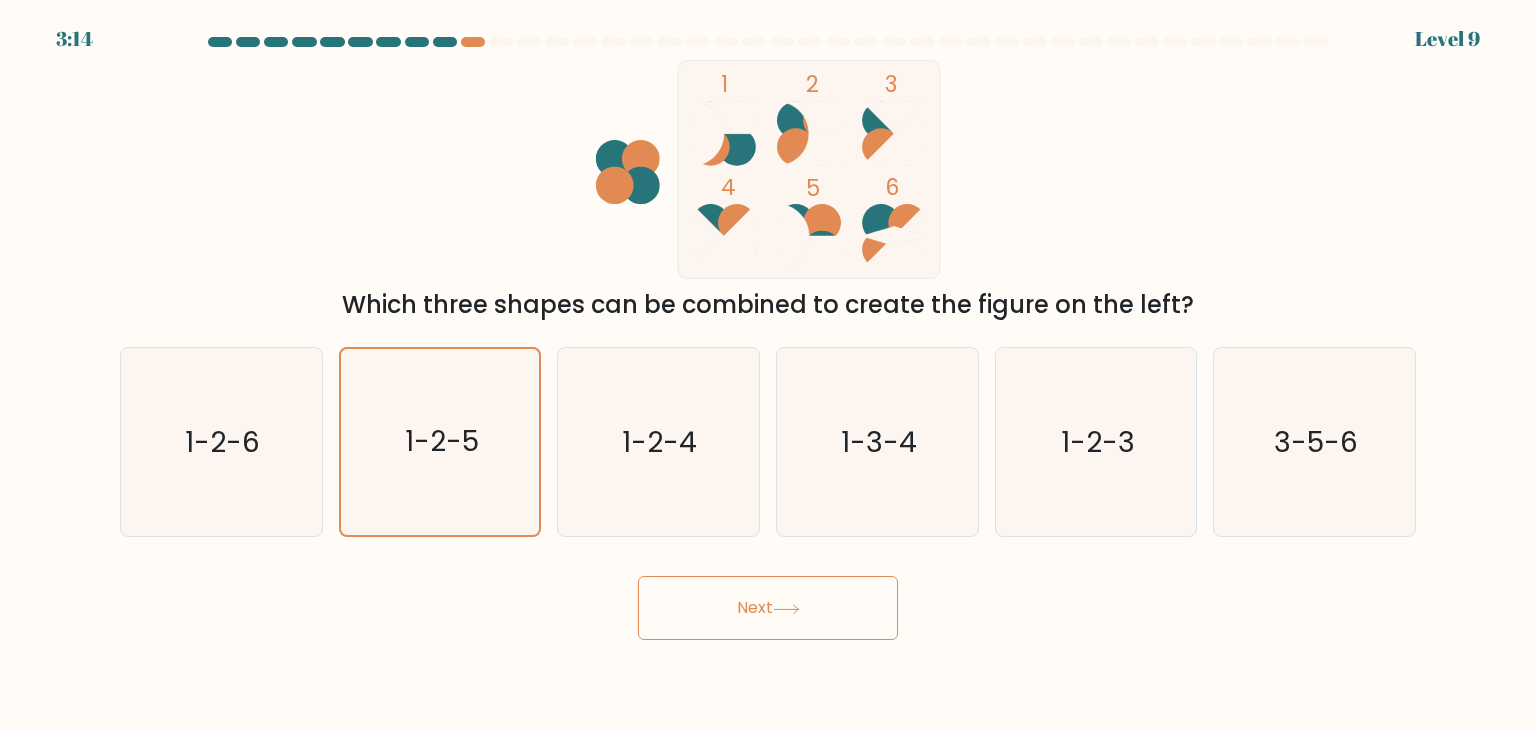 click at bounding box center (786, 609) 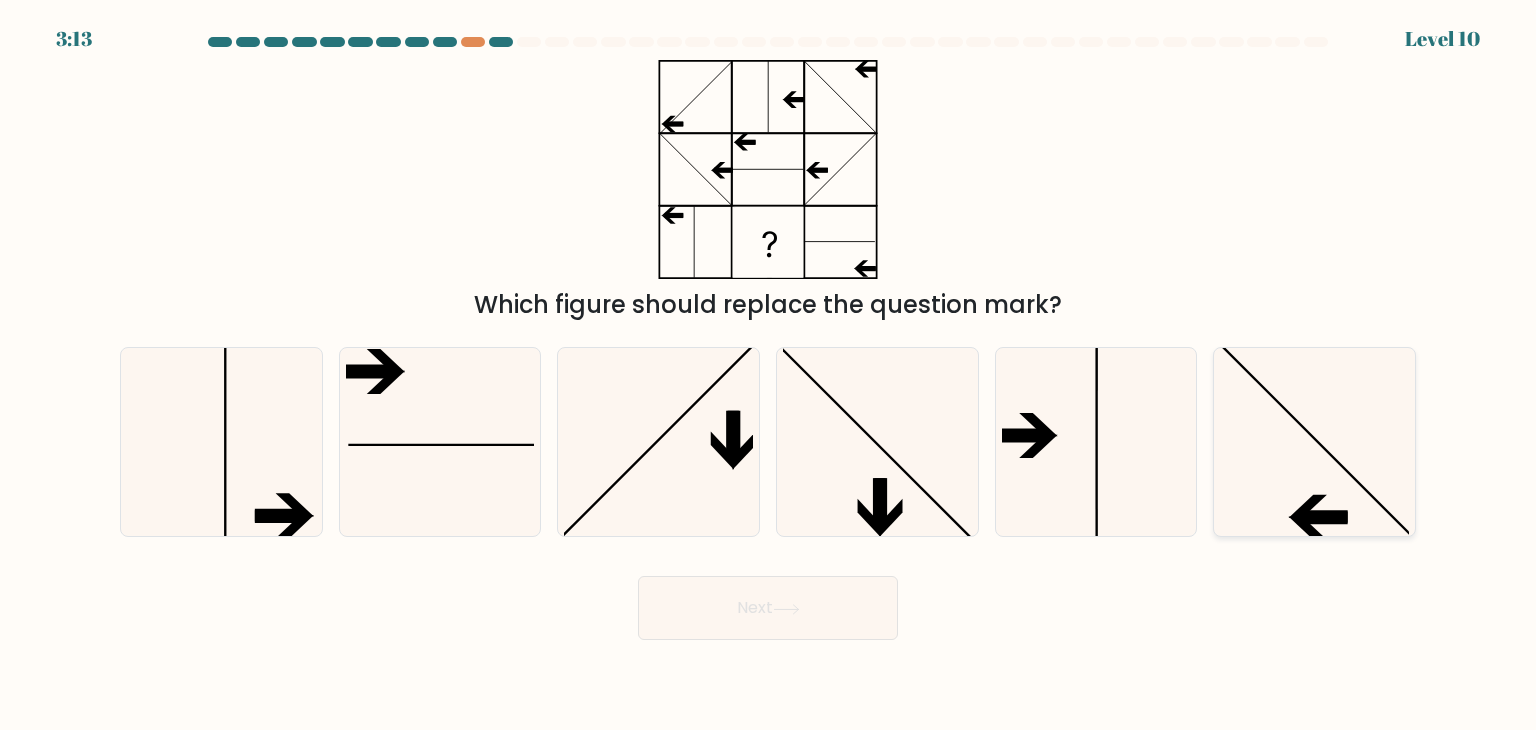 click at bounding box center [1314, 442] 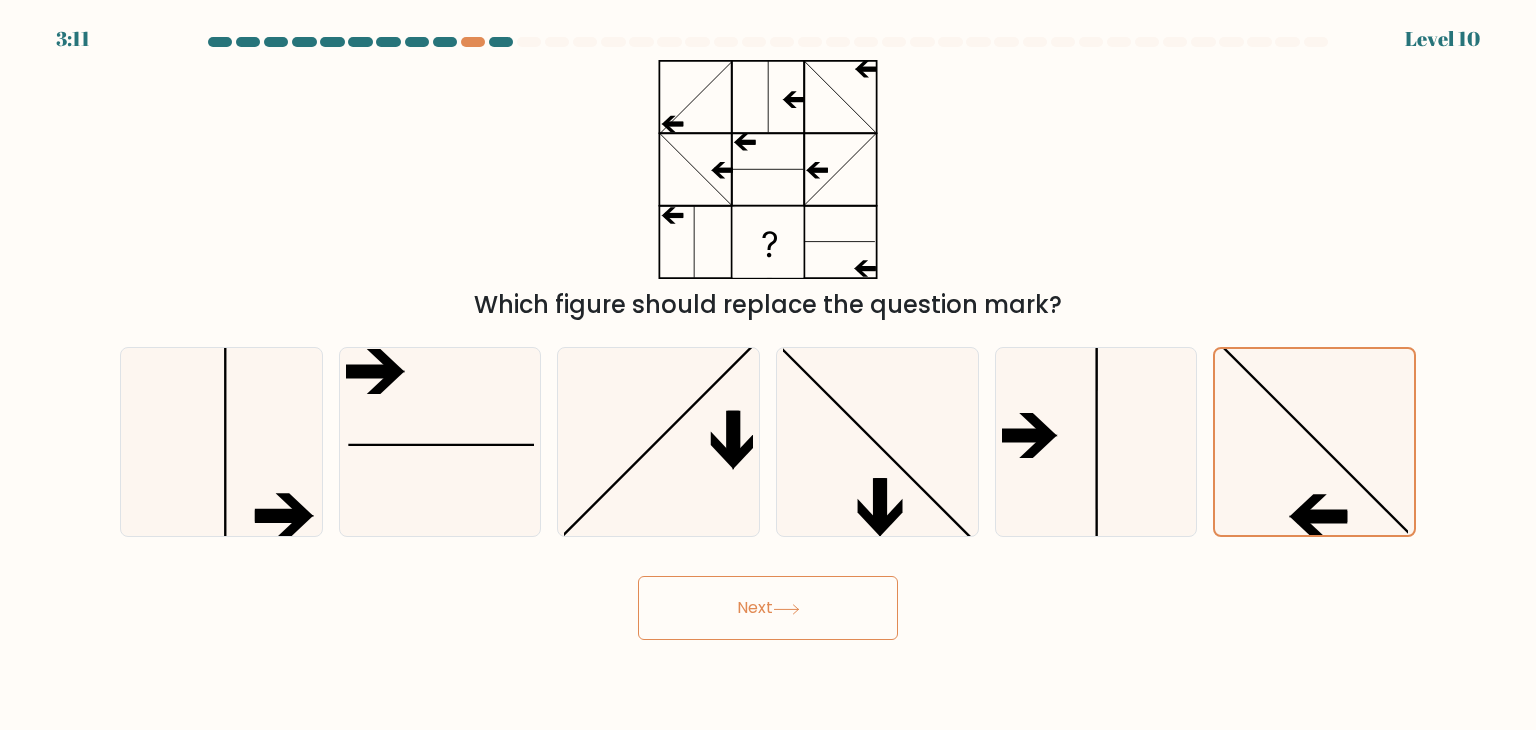 click on "Next" at bounding box center (768, 608) 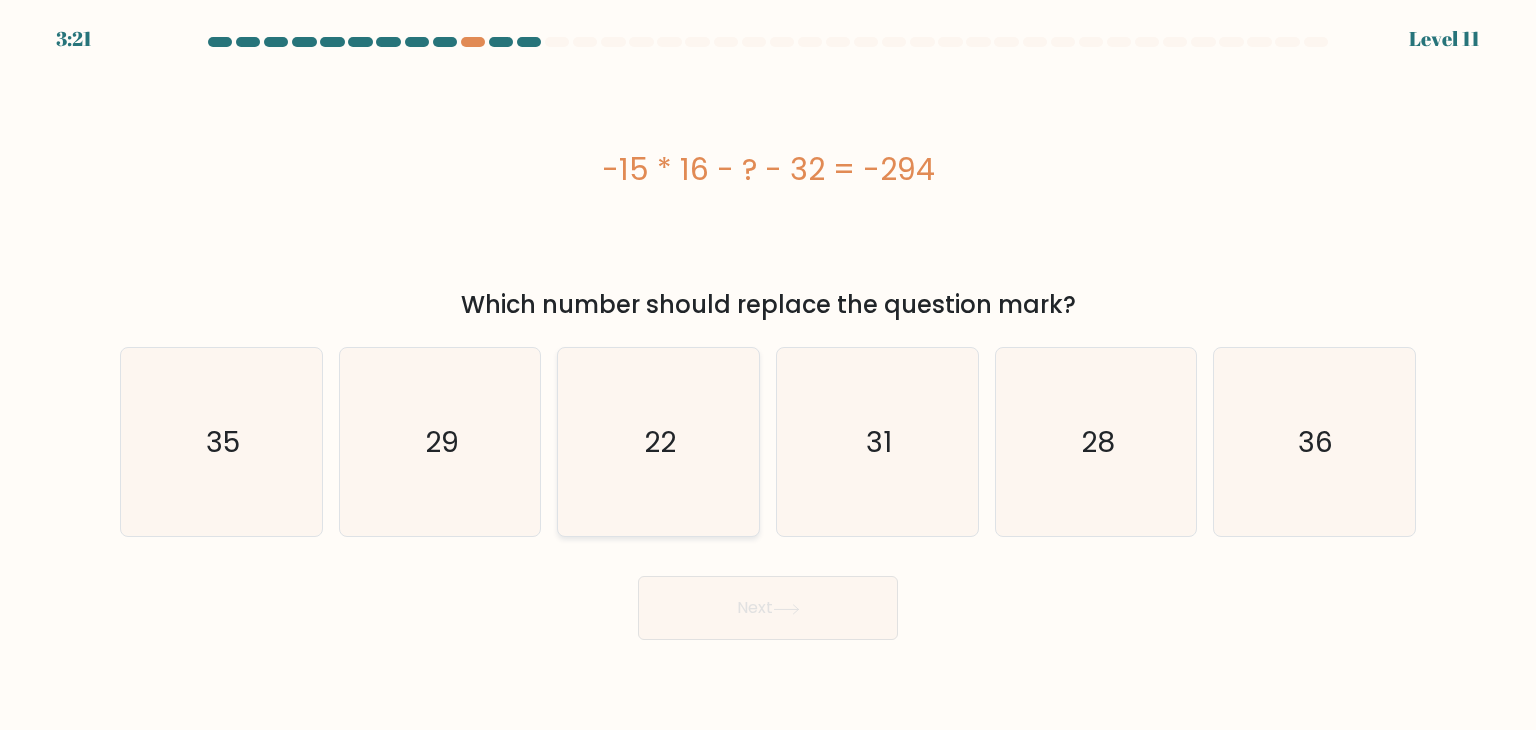 click on "22" at bounding box center (658, 442) 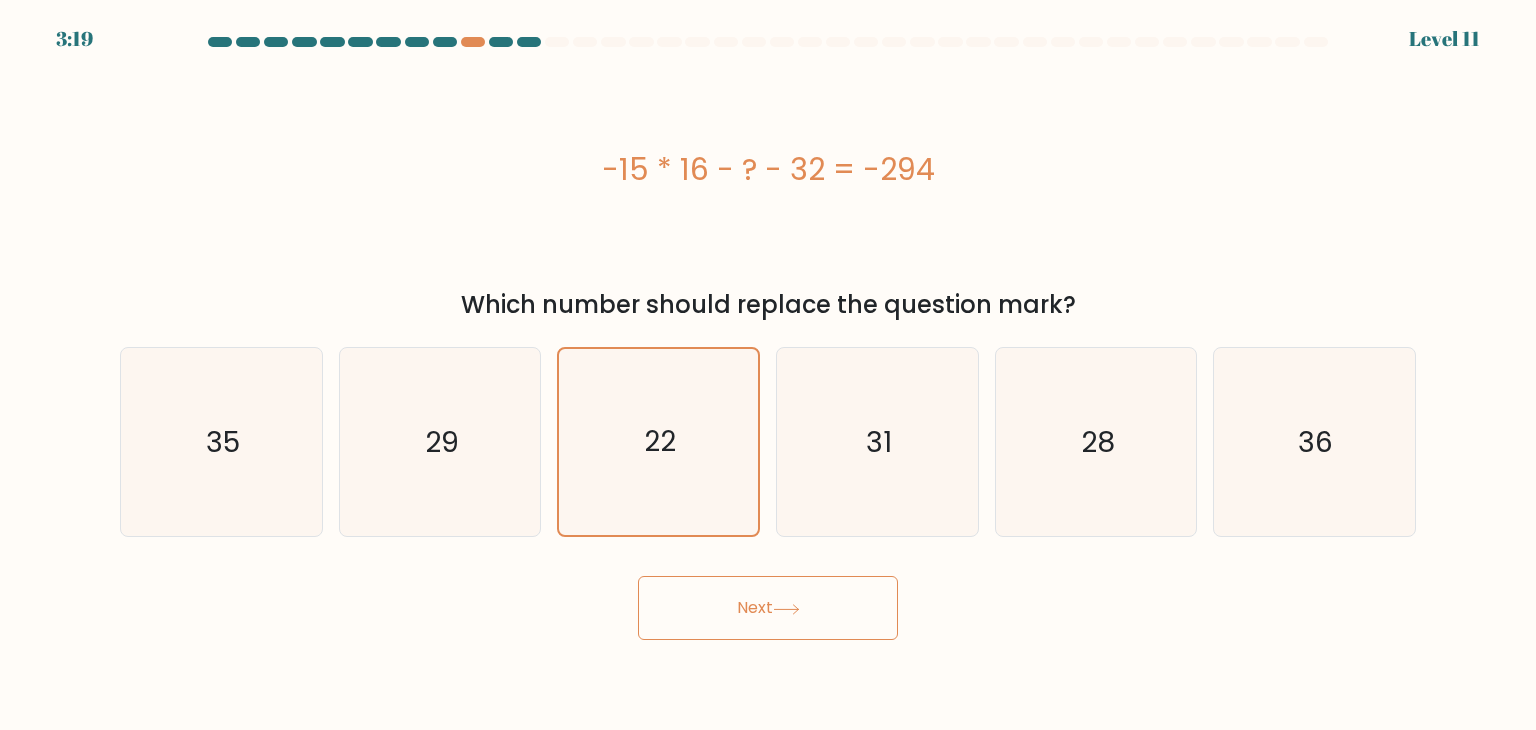 click on "Next" at bounding box center [768, 608] 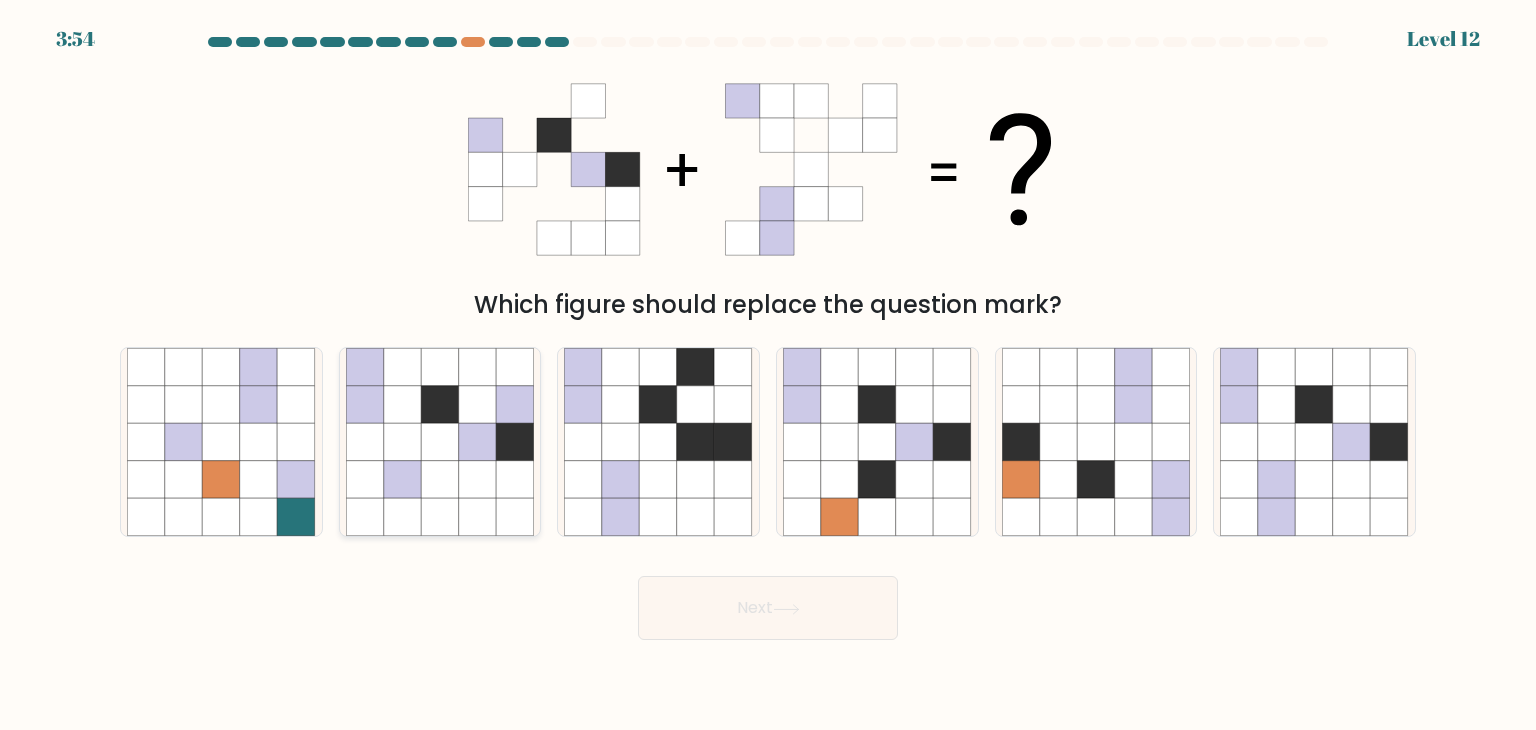 click at bounding box center [478, 442] 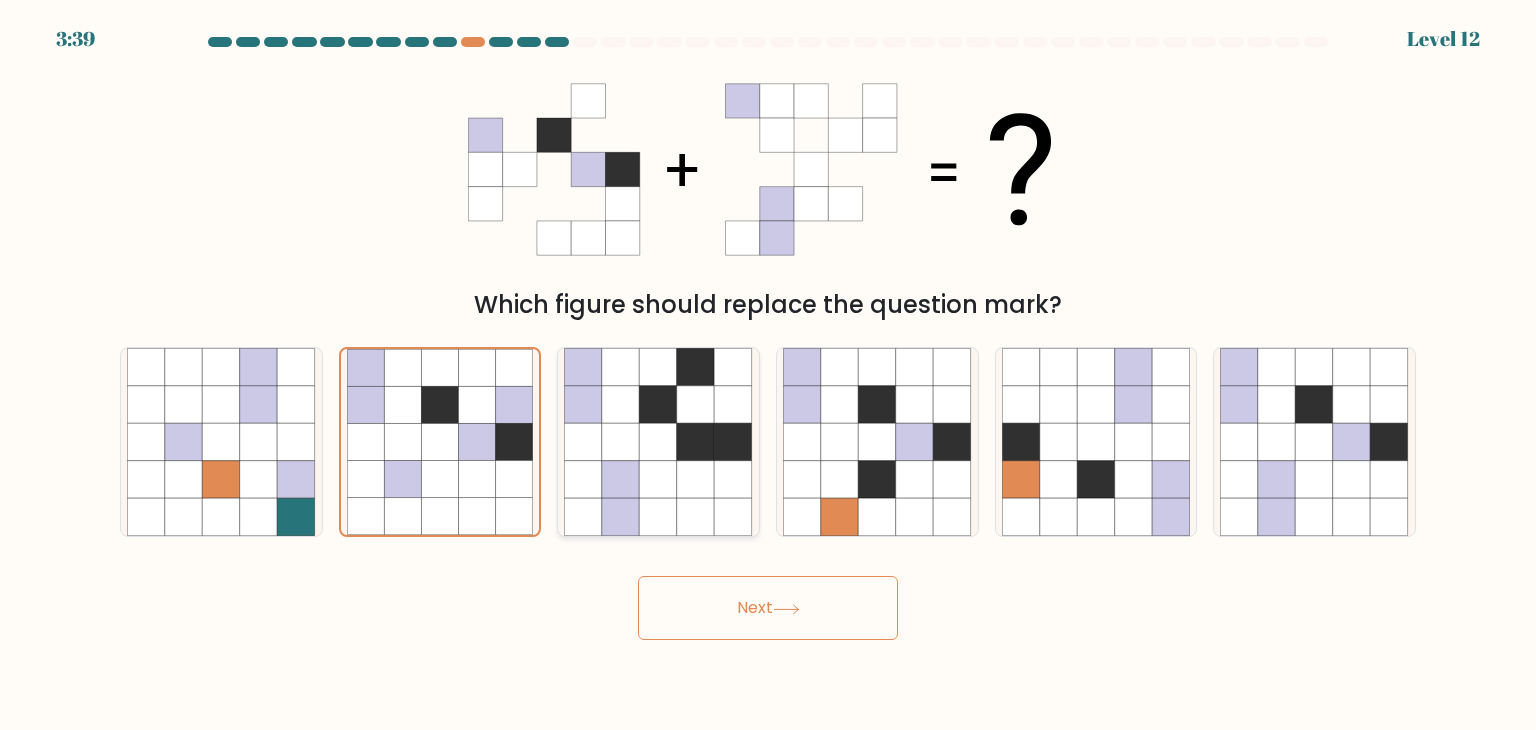 click at bounding box center [621, 480] 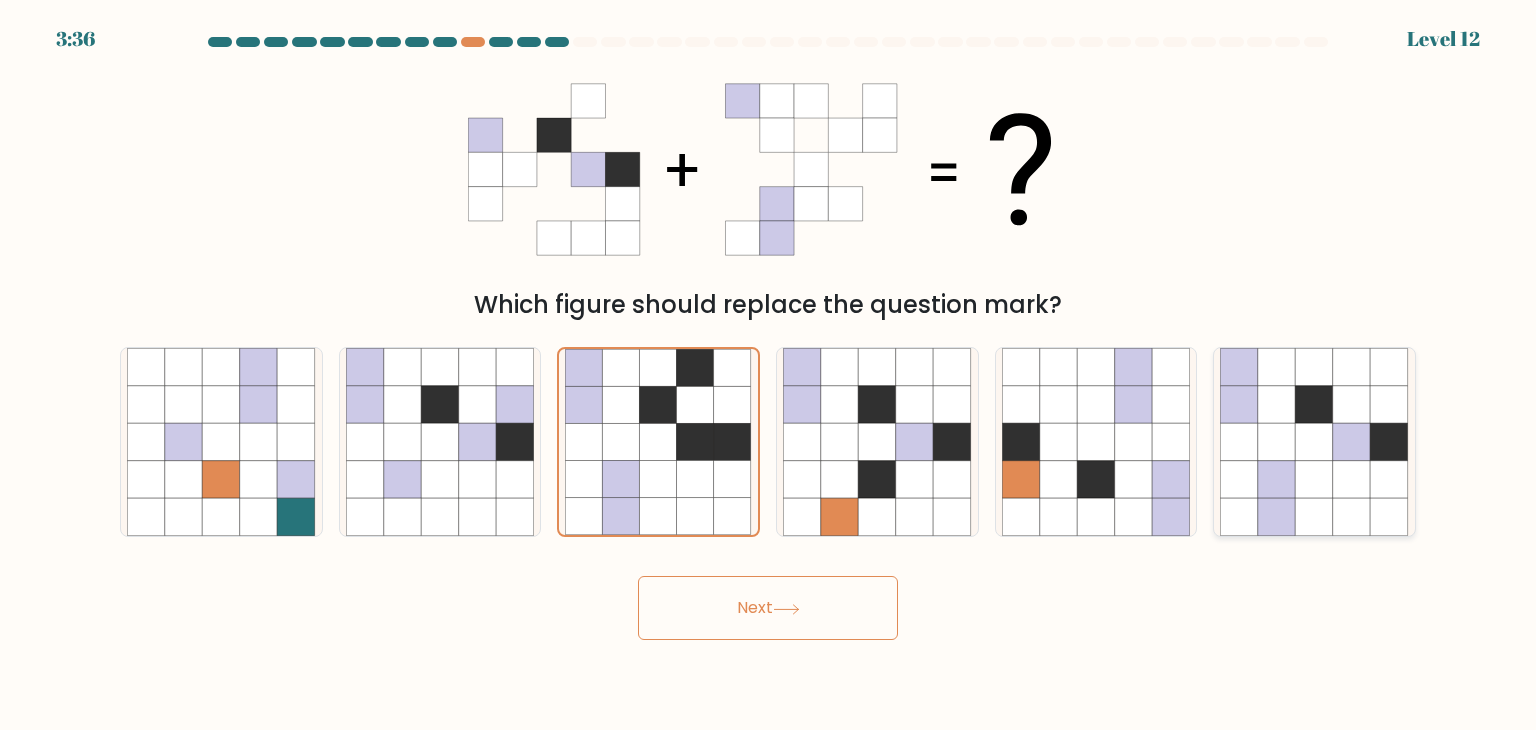 click at bounding box center [1240, 405] 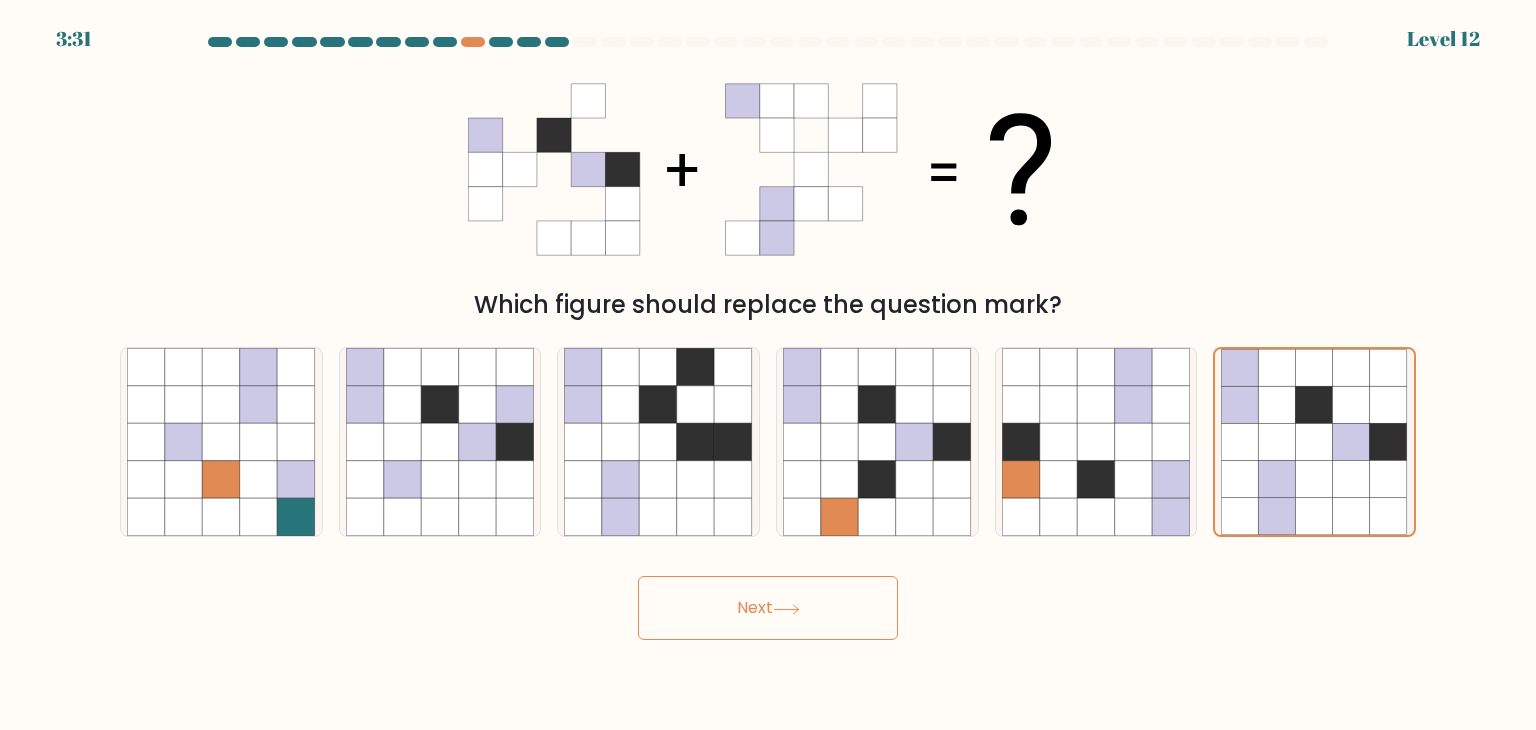 click at bounding box center [786, 609] 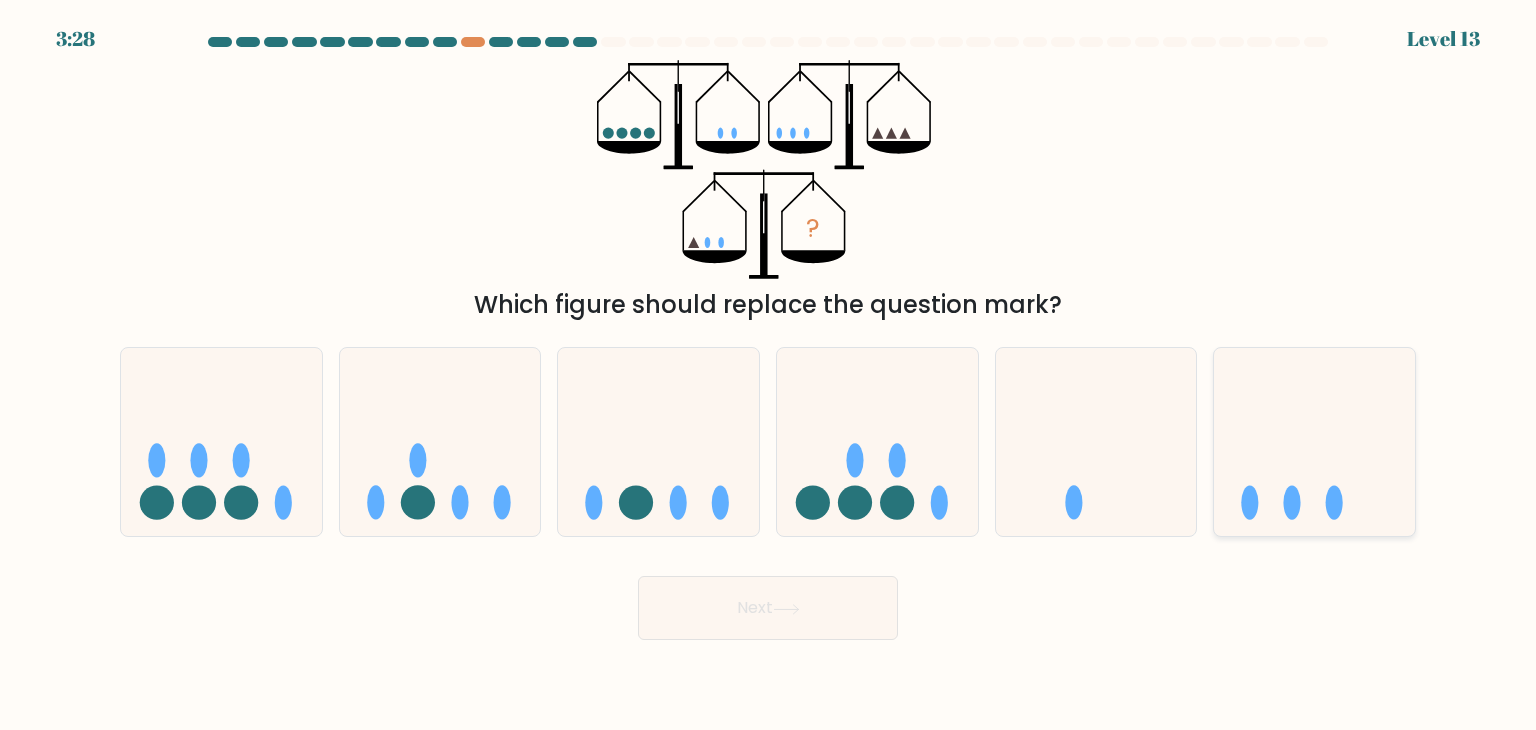 click at bounding box center [1314, 442] 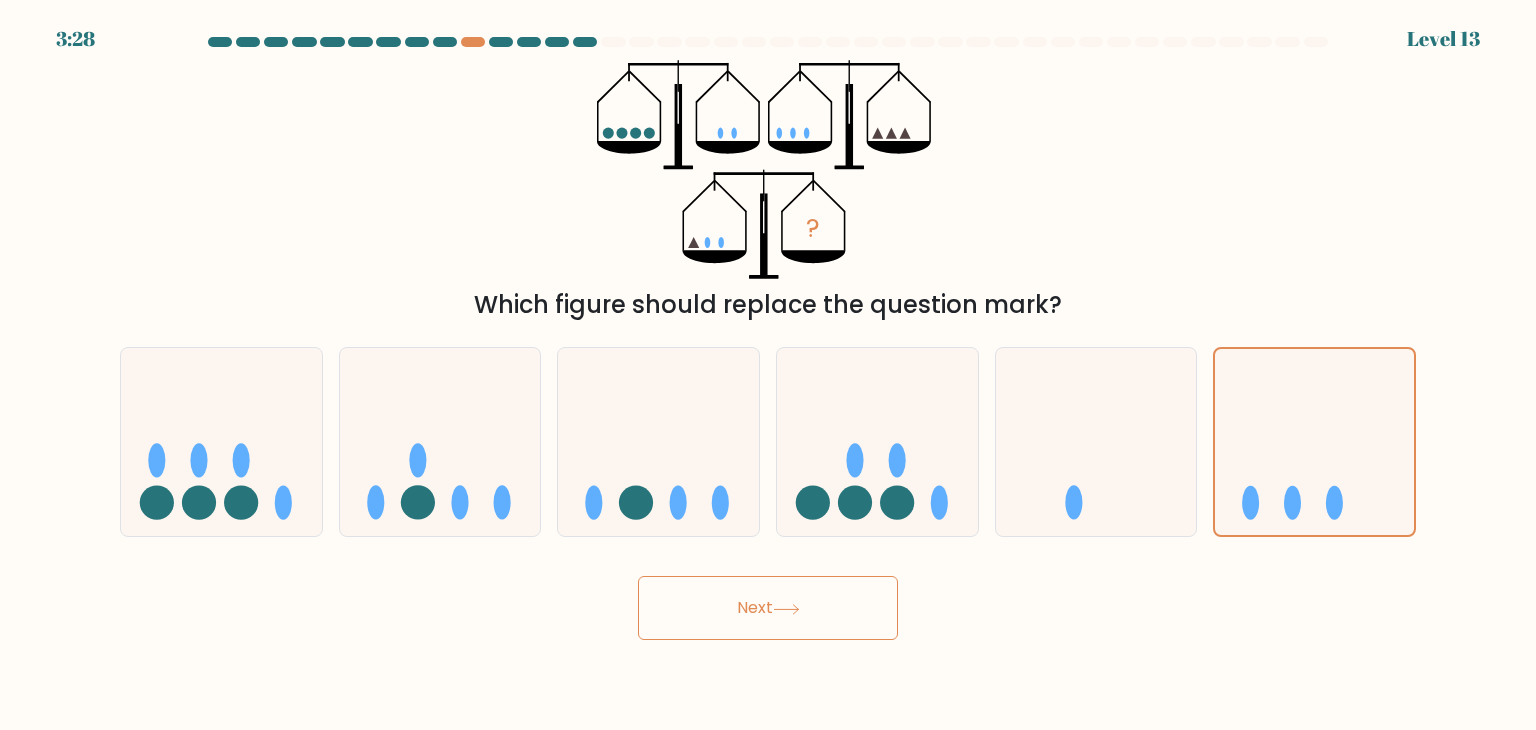 click on "Next" at bounding box center [768, 608] 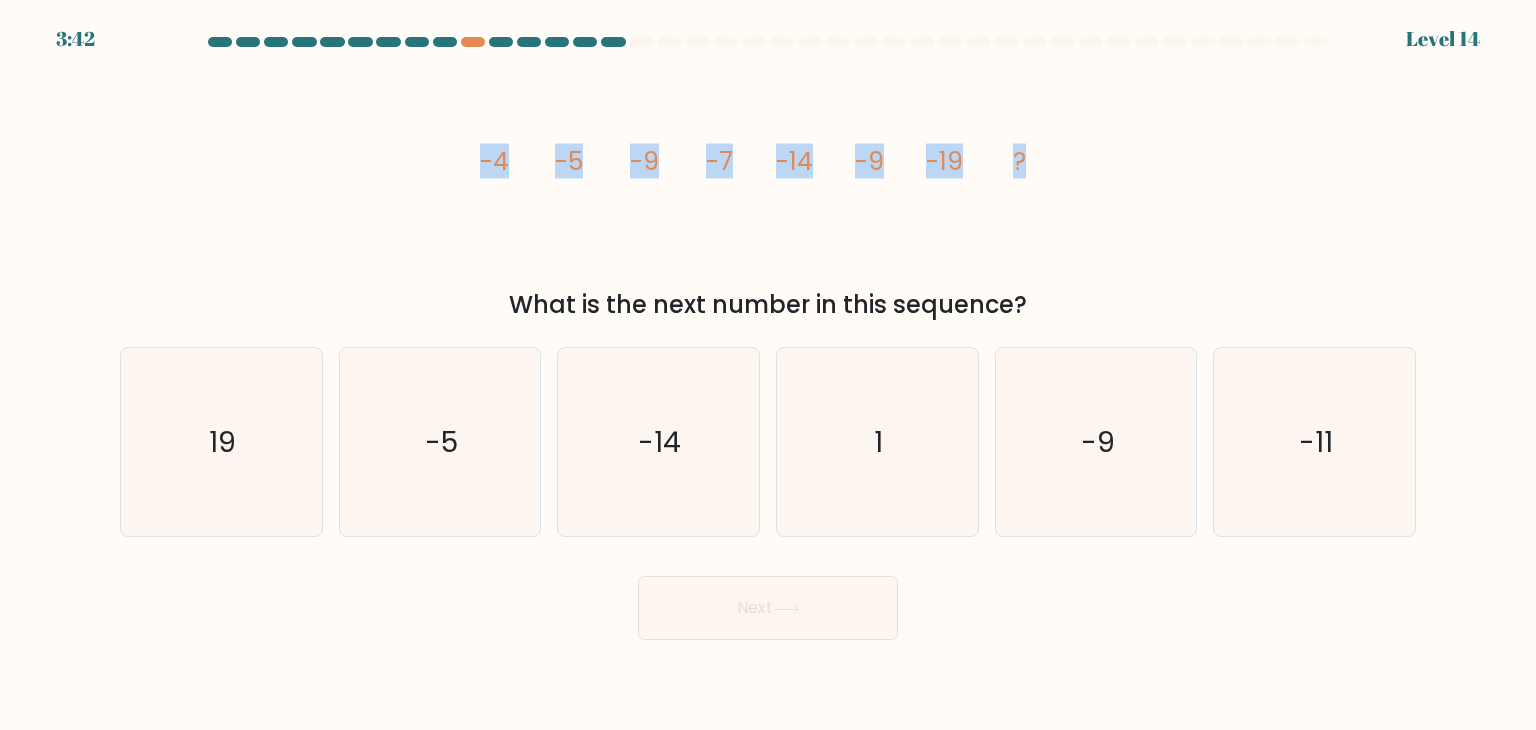 drag, startPoint x: 483, startPoint y: 154, endPoint x: 1023, endPoint y: 156, distance: 540.0037 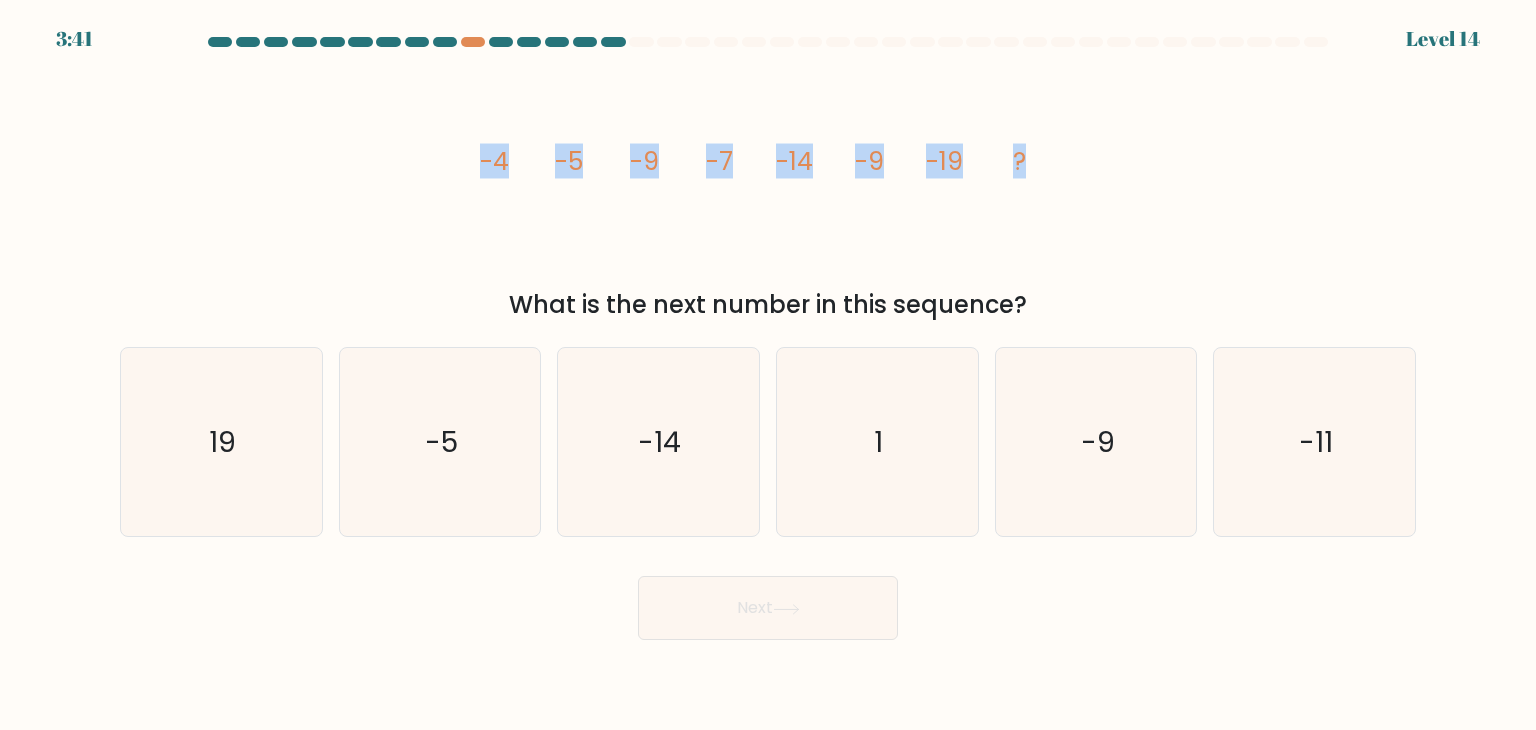 copy on "-4
-5
-9
-7
-14
-9
-19
?" 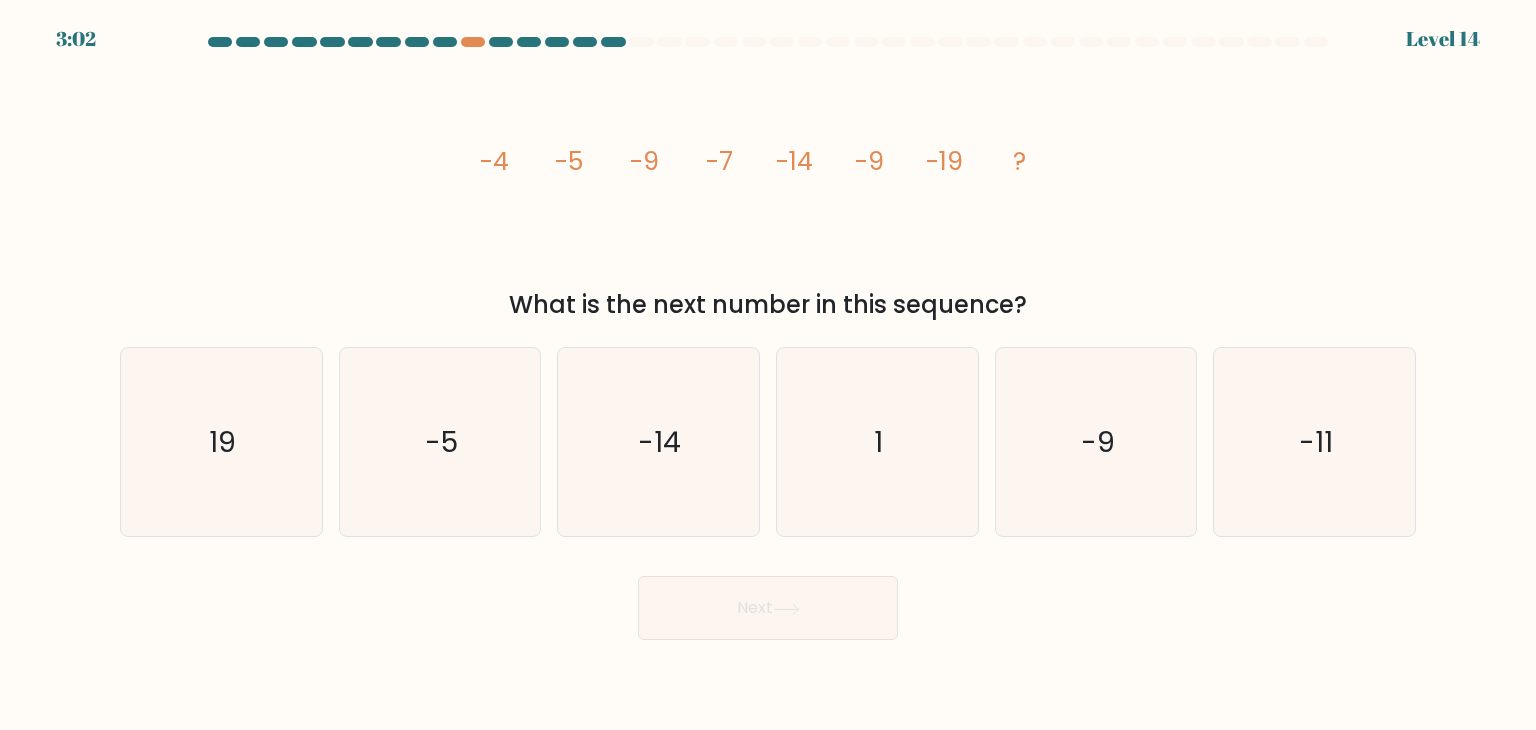 click on "What is the next number in this sequence?" at bounding box center (768, 305) 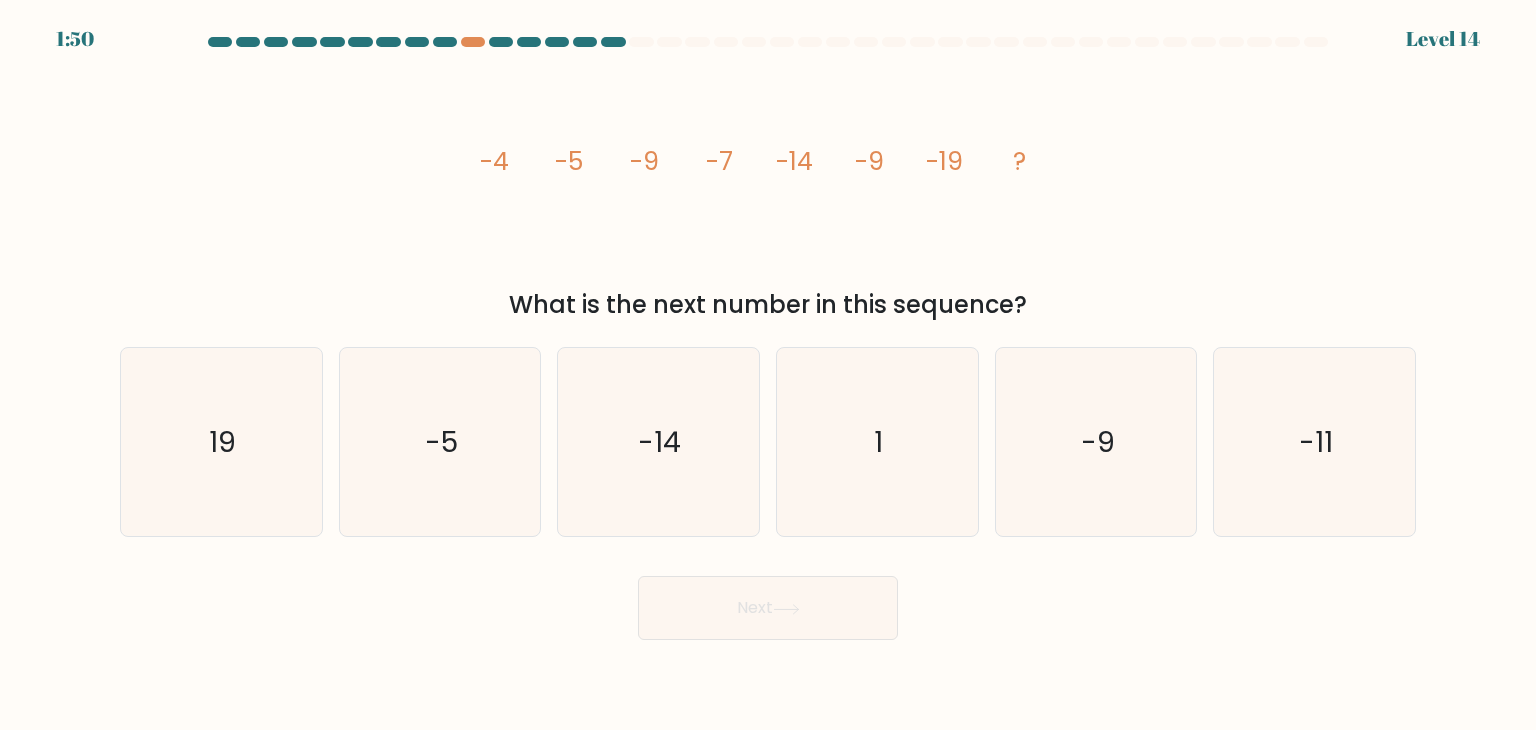 click on "image/svg+xml
-4
-5
-9
-7
-14
-9
-19
?" at bounding box center (768, 169) 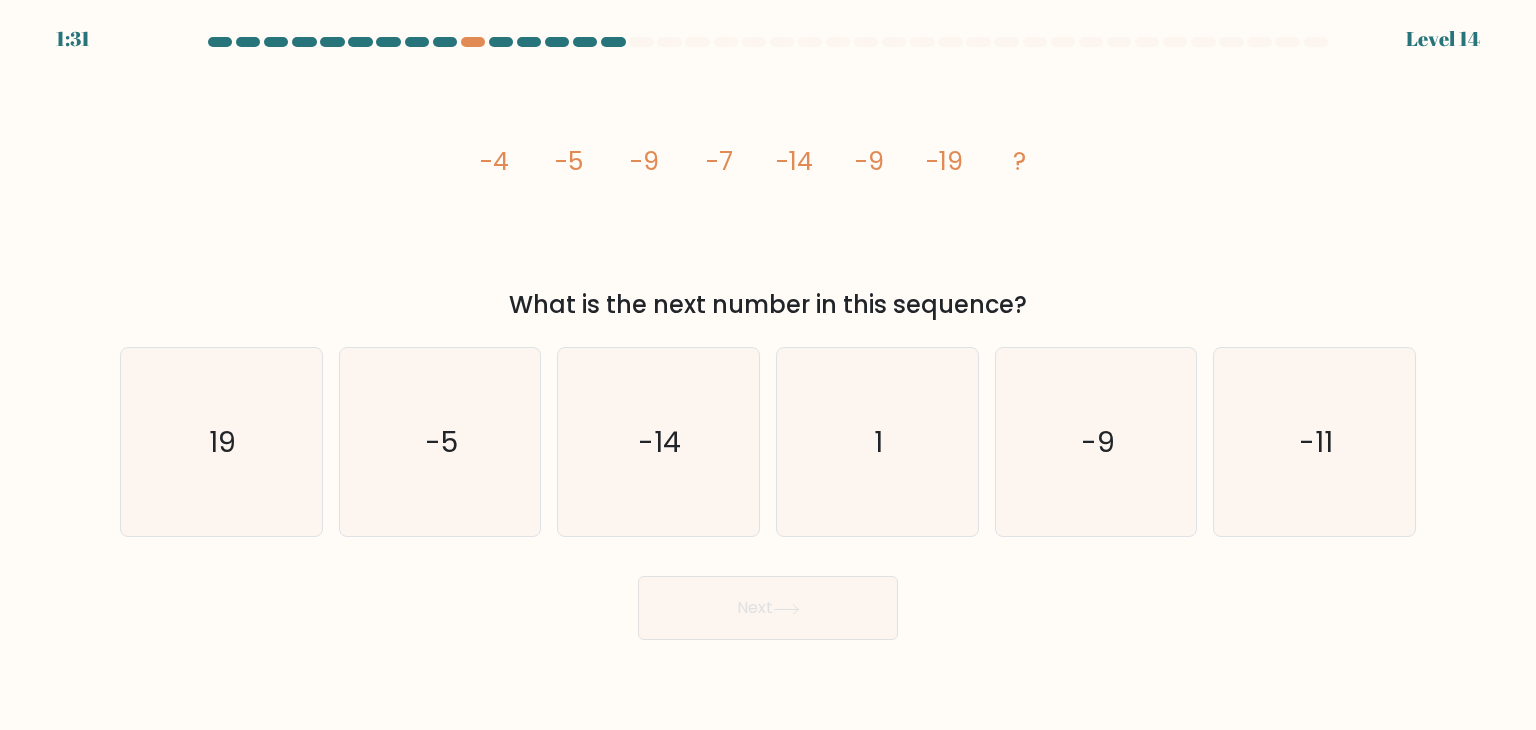 click on "image/svg+xml
-4
-5
-9
-7
-14
-9
-19
?" at bounding box center (768, 169) 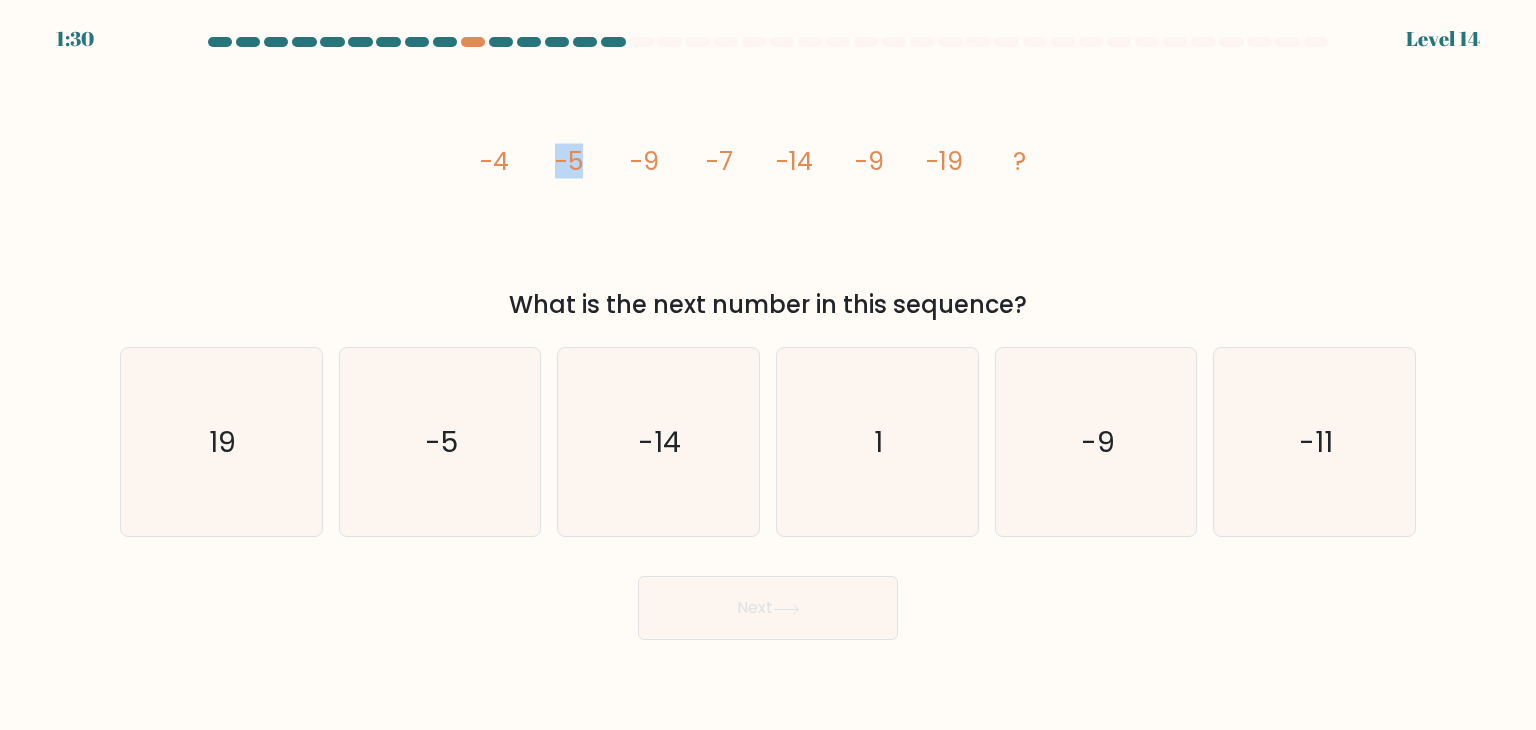 click on "image/svg+xml
-4
-5
-9
-7
-14
-9
-19
?" at bounding box center (768, 169) 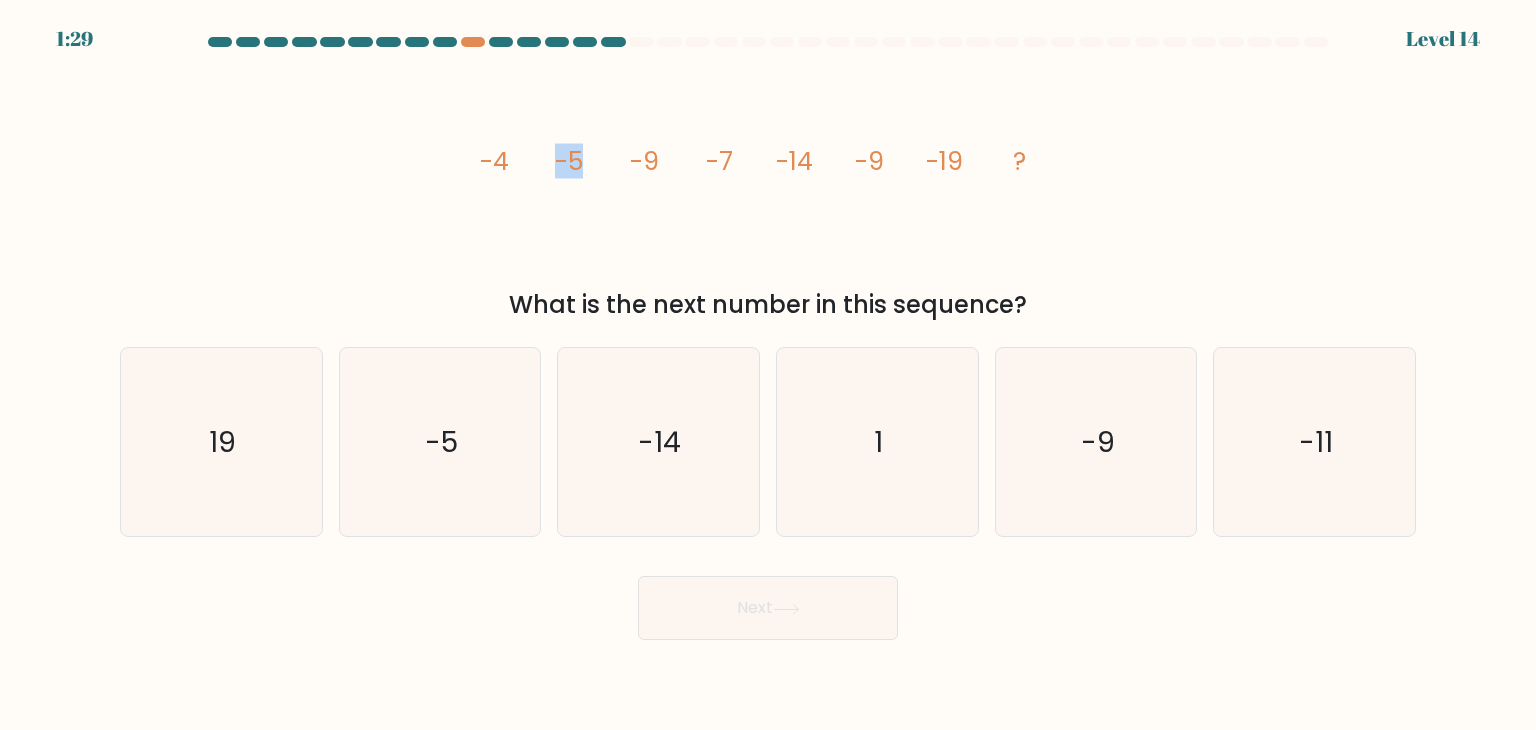 click on "image/svg+xml
-4
-5
-9
-7
-14
-9
-19
?" at bounding box center (768, 169) 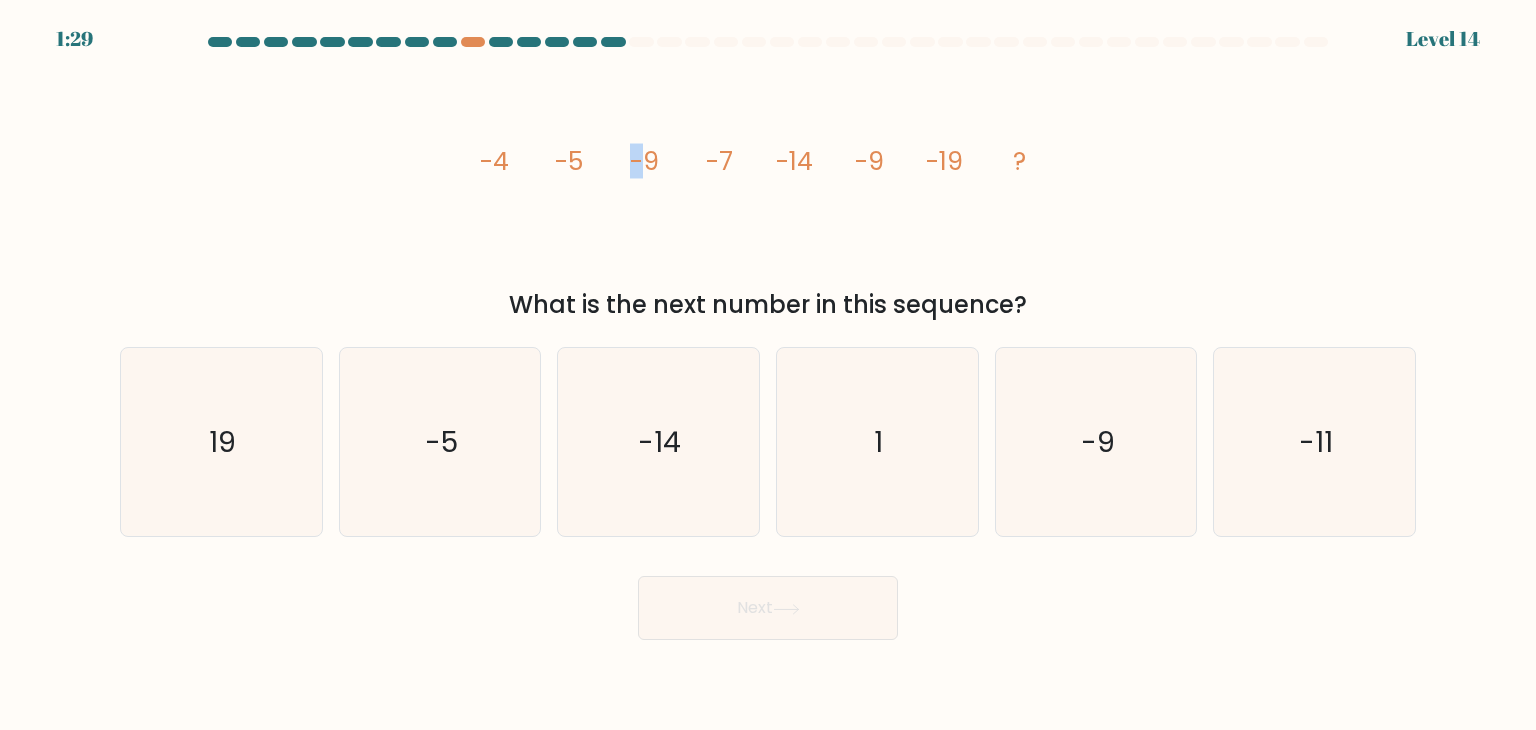 click on "image/svg+xml
-4
-5
-9
-7
-14
-9
-19
?" at bounding box center [768, 169] 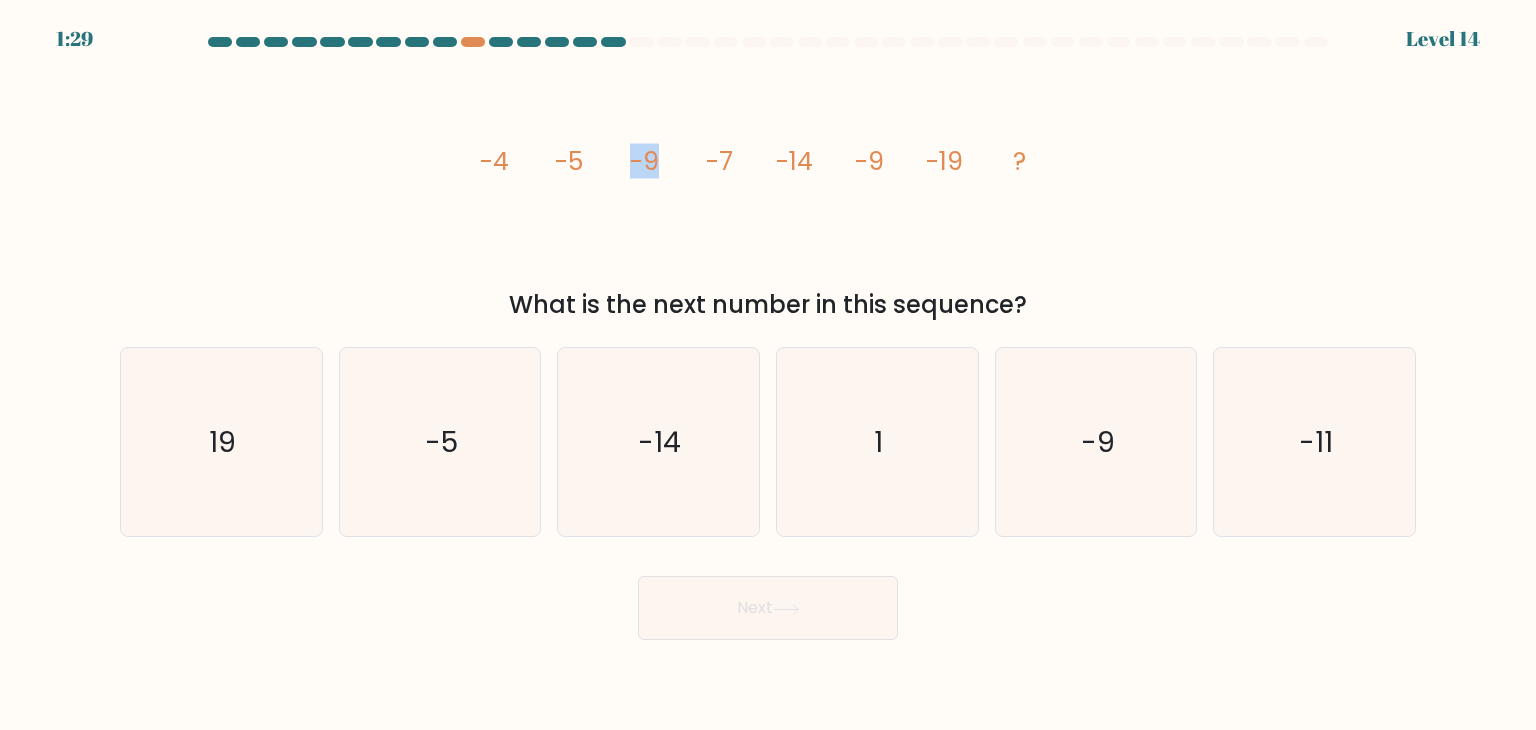 click on "image/svg+xml
-4
-5
-9
-7
-14
-9
-19
?" at bounding box center (768, 169) 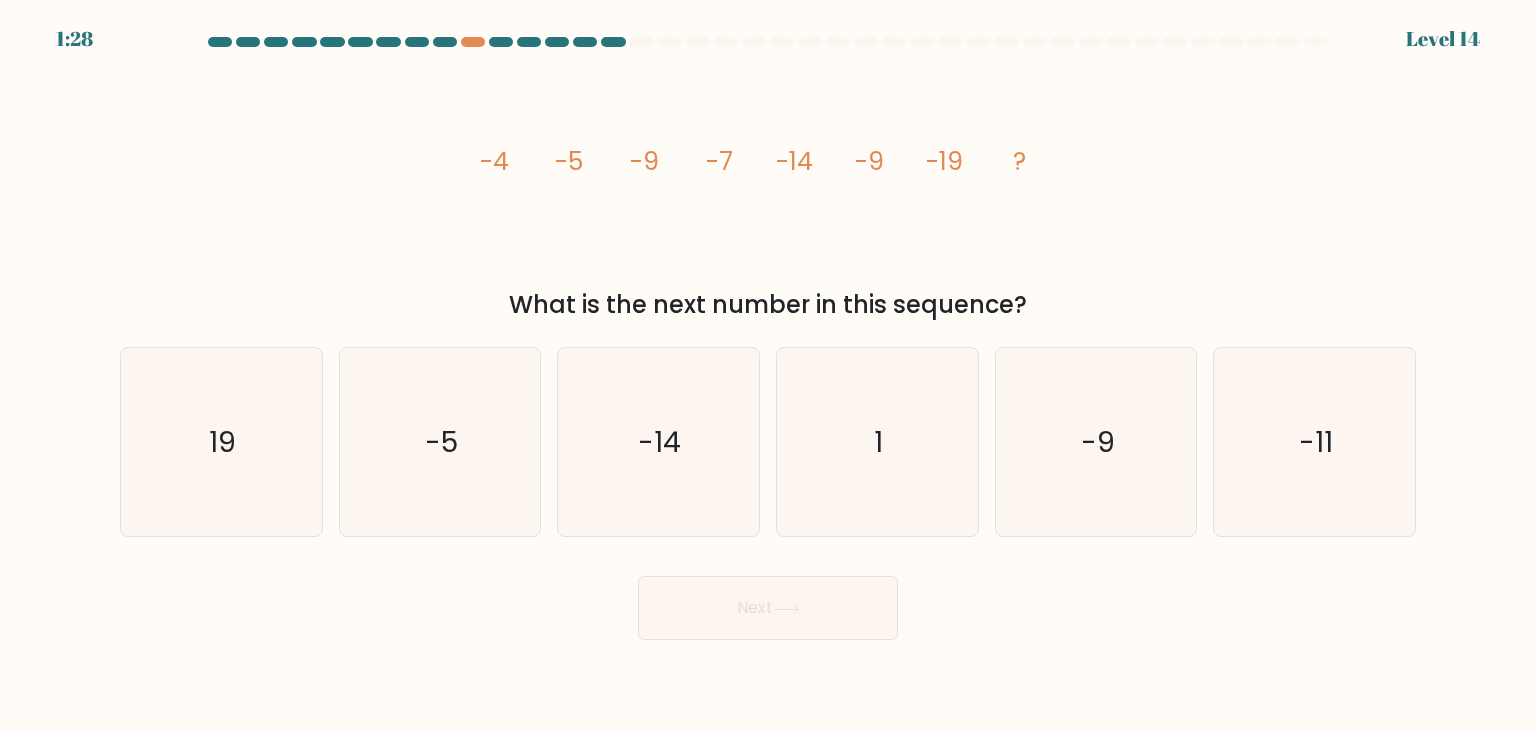 click on "-5" at bounding box center (494, 161) 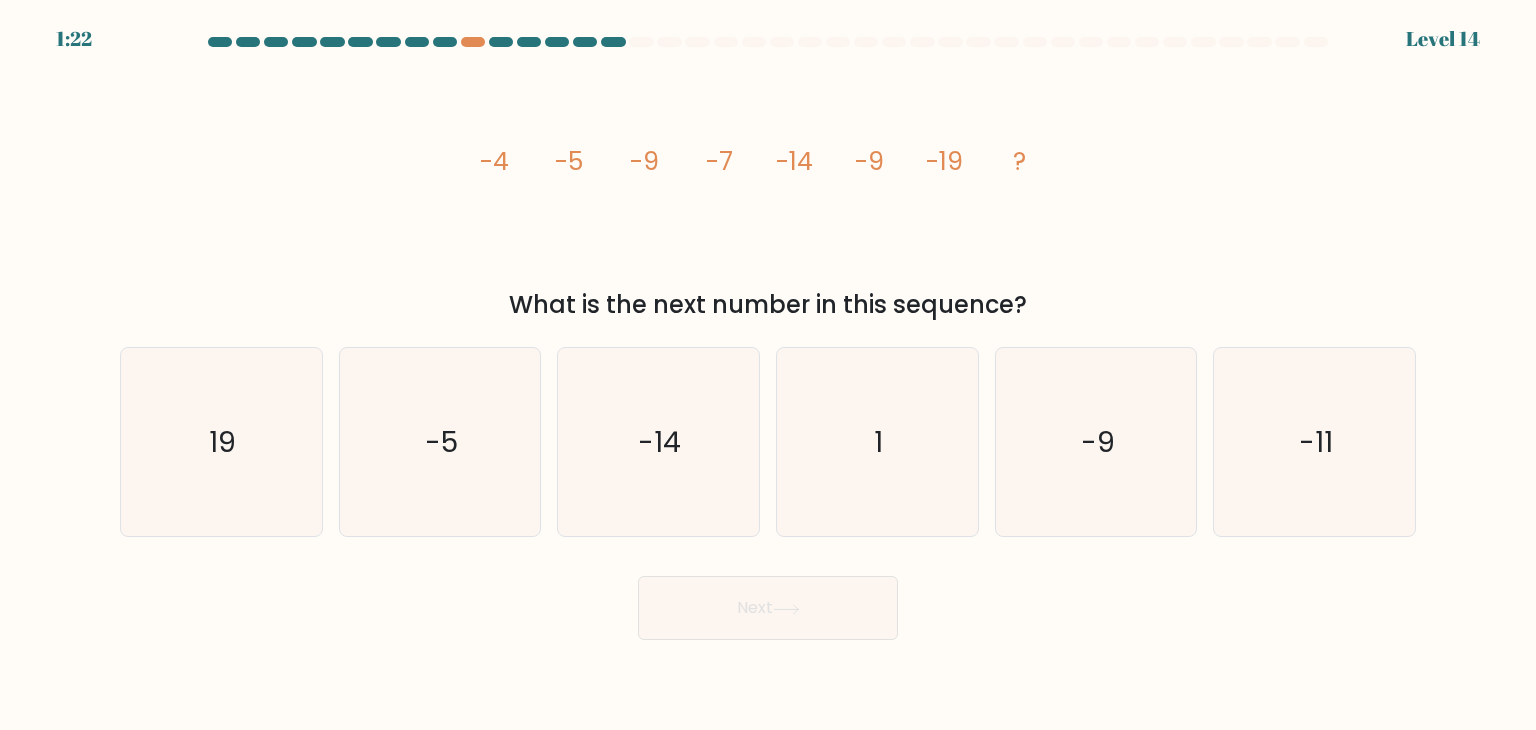 click on "image/svg+xml
-4
-5
-9
-7
-14
-9
-19
?" at bounding box center [768, 169] 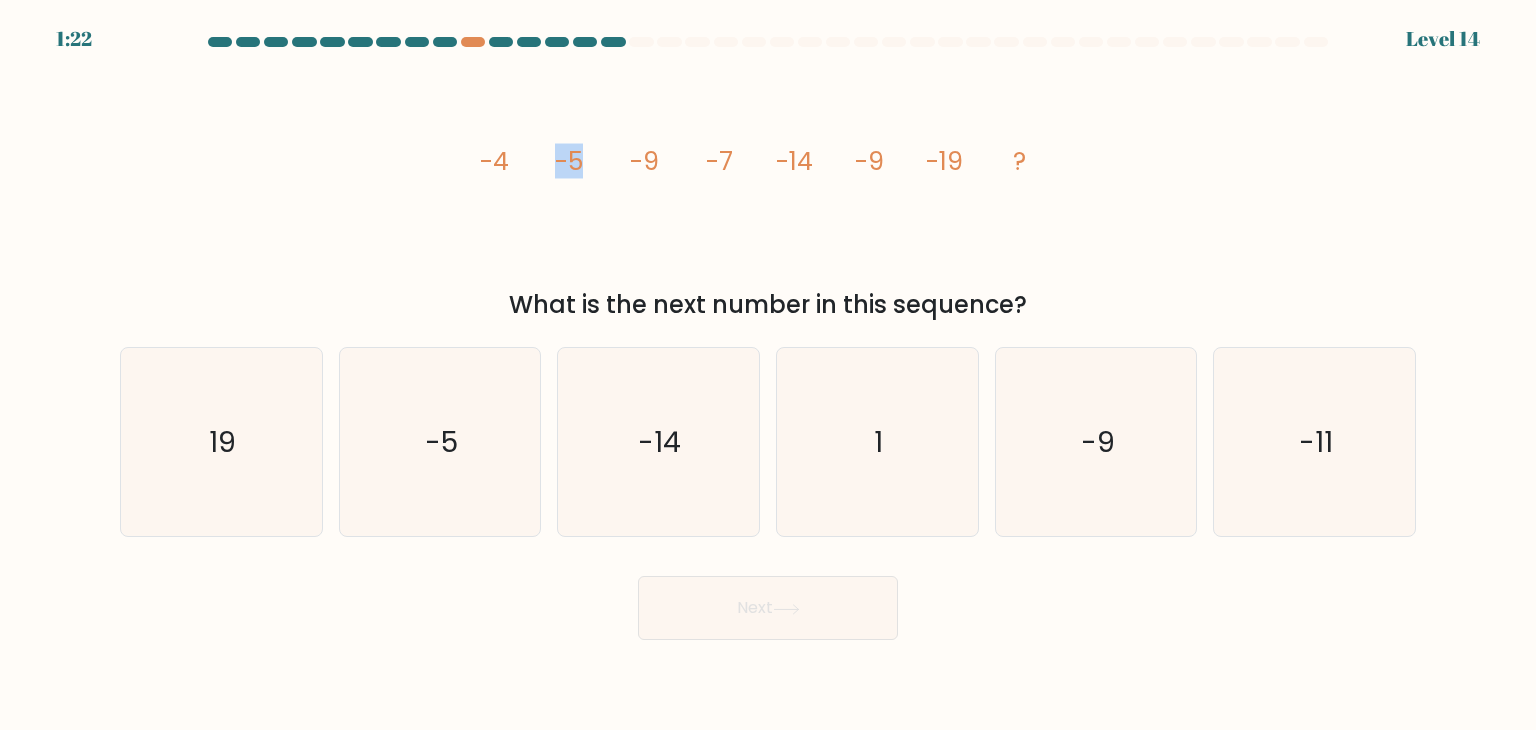 click on "image/svg+xml
-4
-5
-9
-7
-14
-9
-19
?" at bounding box center [768, 169] 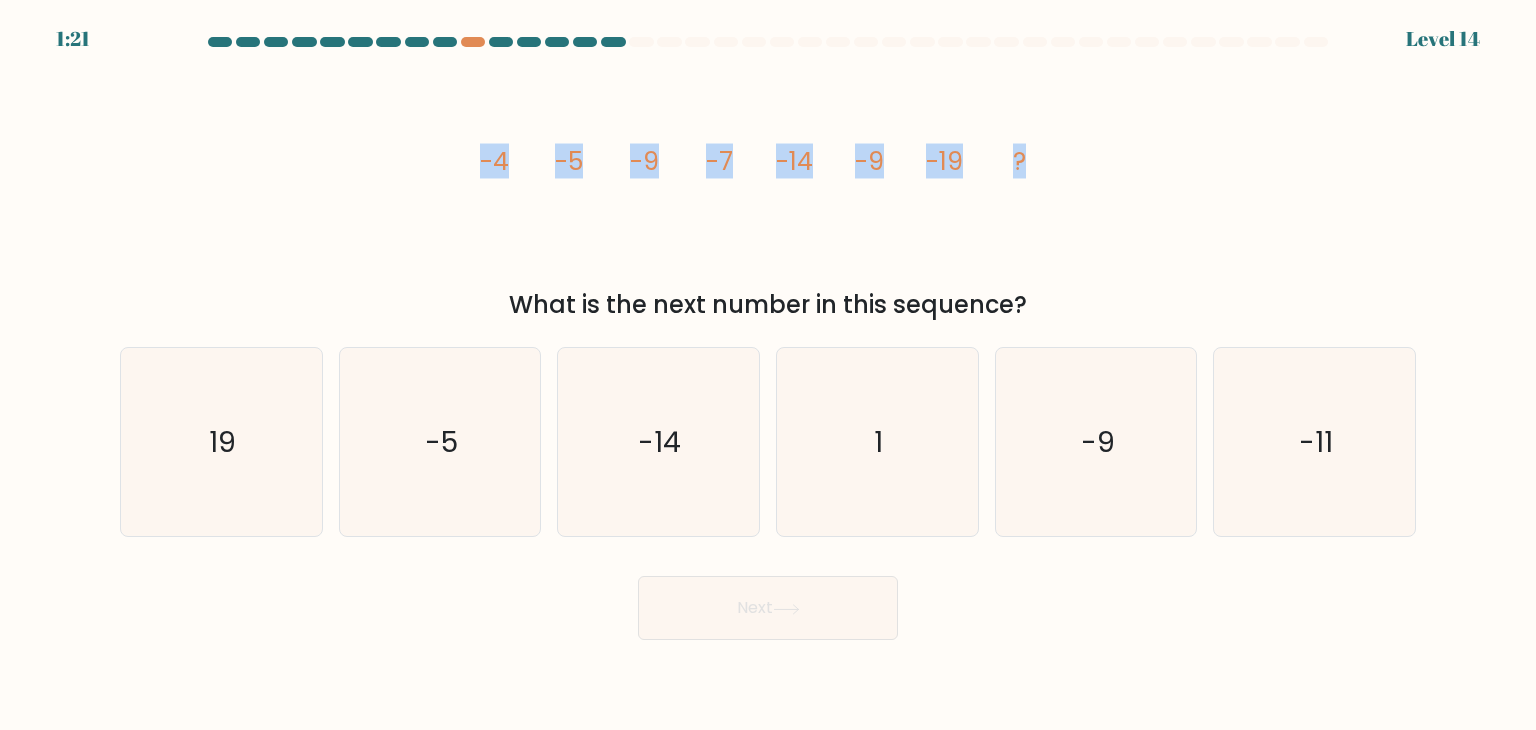 drag, startPoint x: 482, startPoint y: 169, endPoint x: 1097, endPoint y: 148, distance: 615.35846 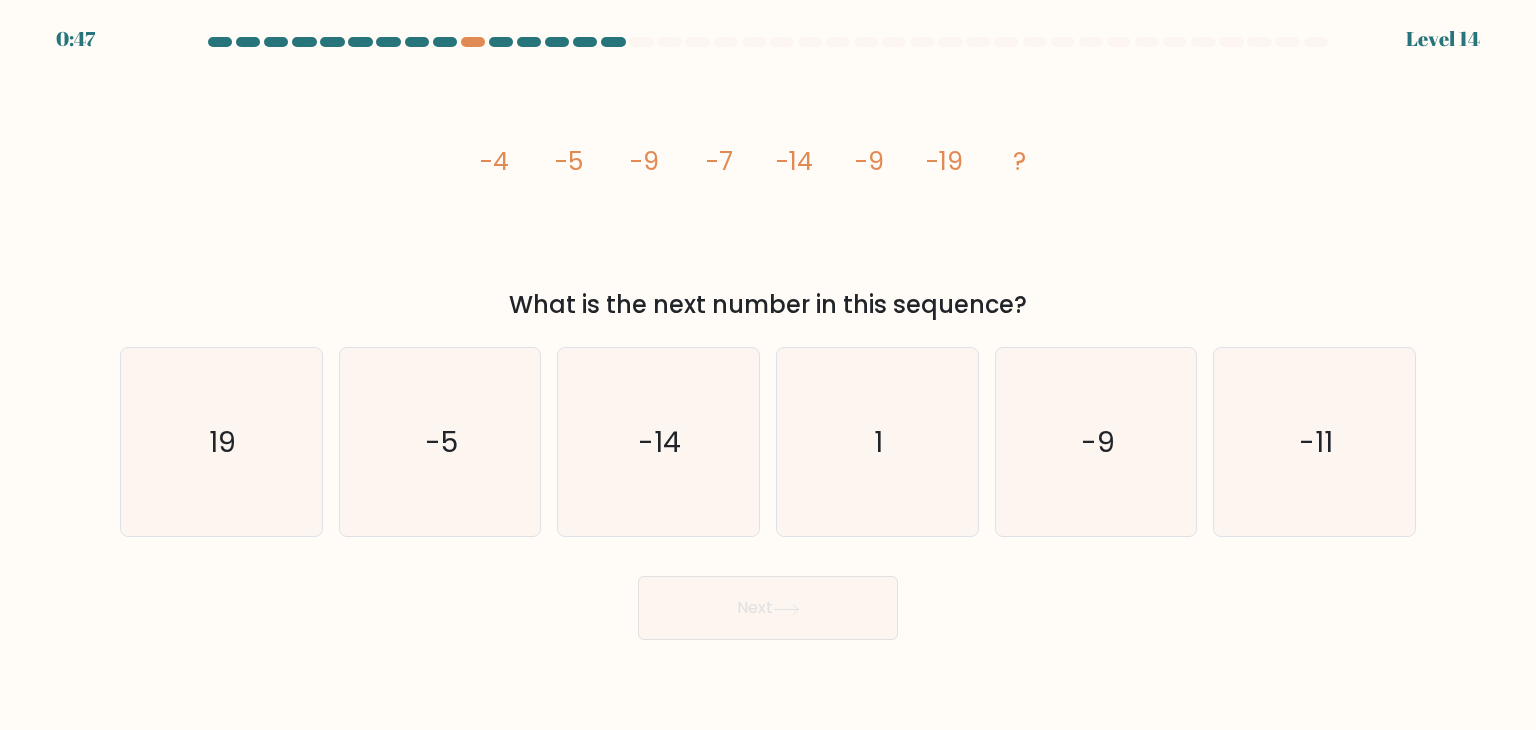 click on "What is the next number in this sequence?" at bounding box center [768, 305] 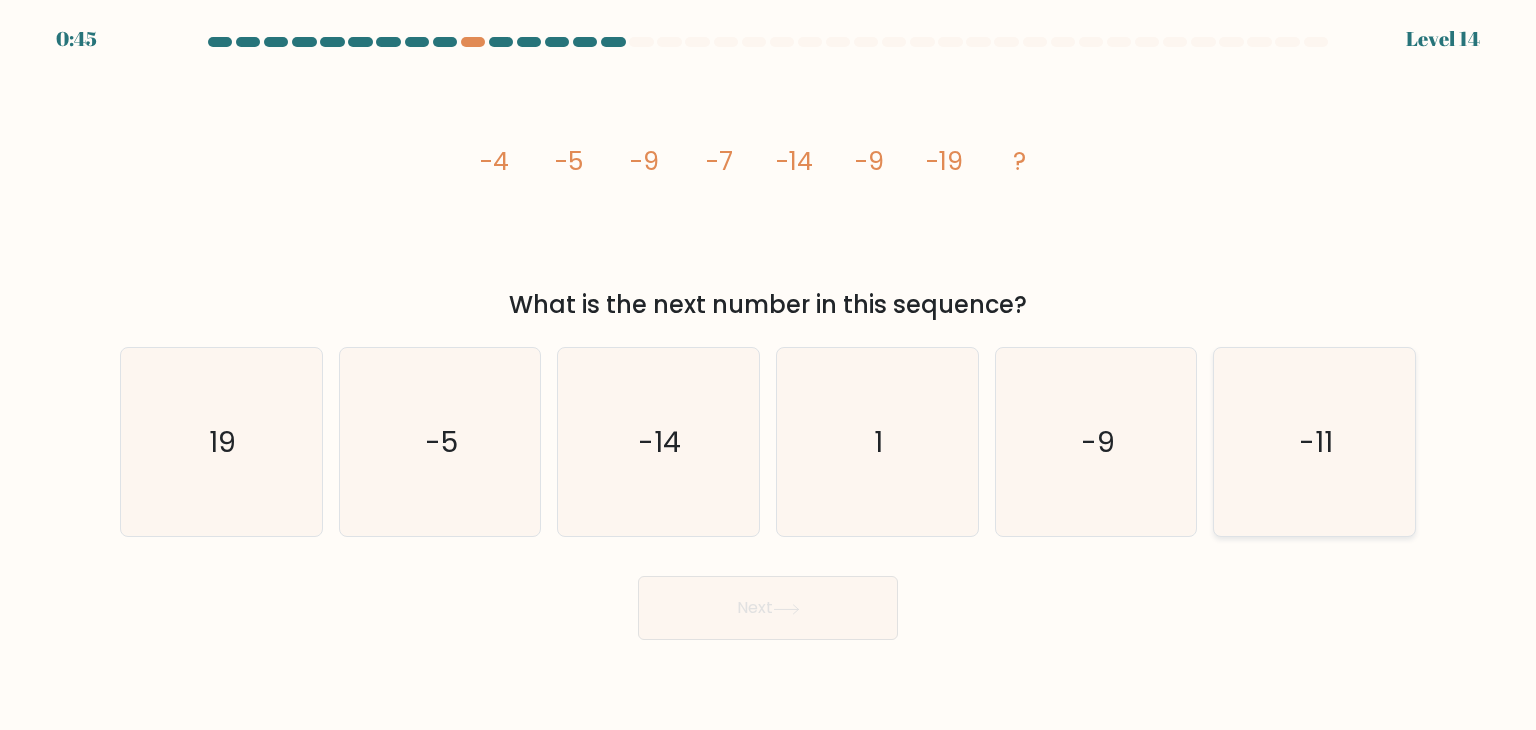 click on "-11" at bounding box center [1314, 442] 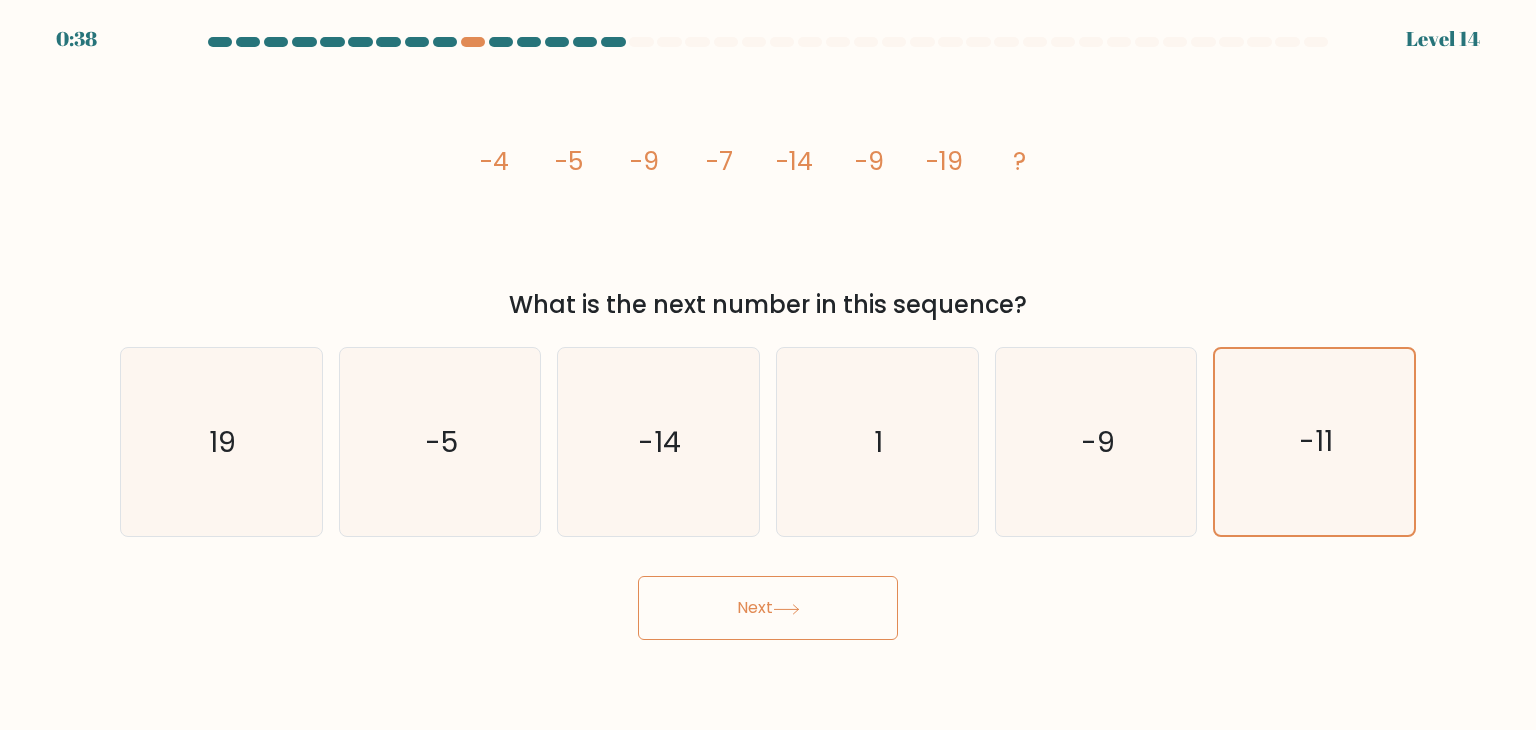 click on "Next" at bounding box center [768, 608] 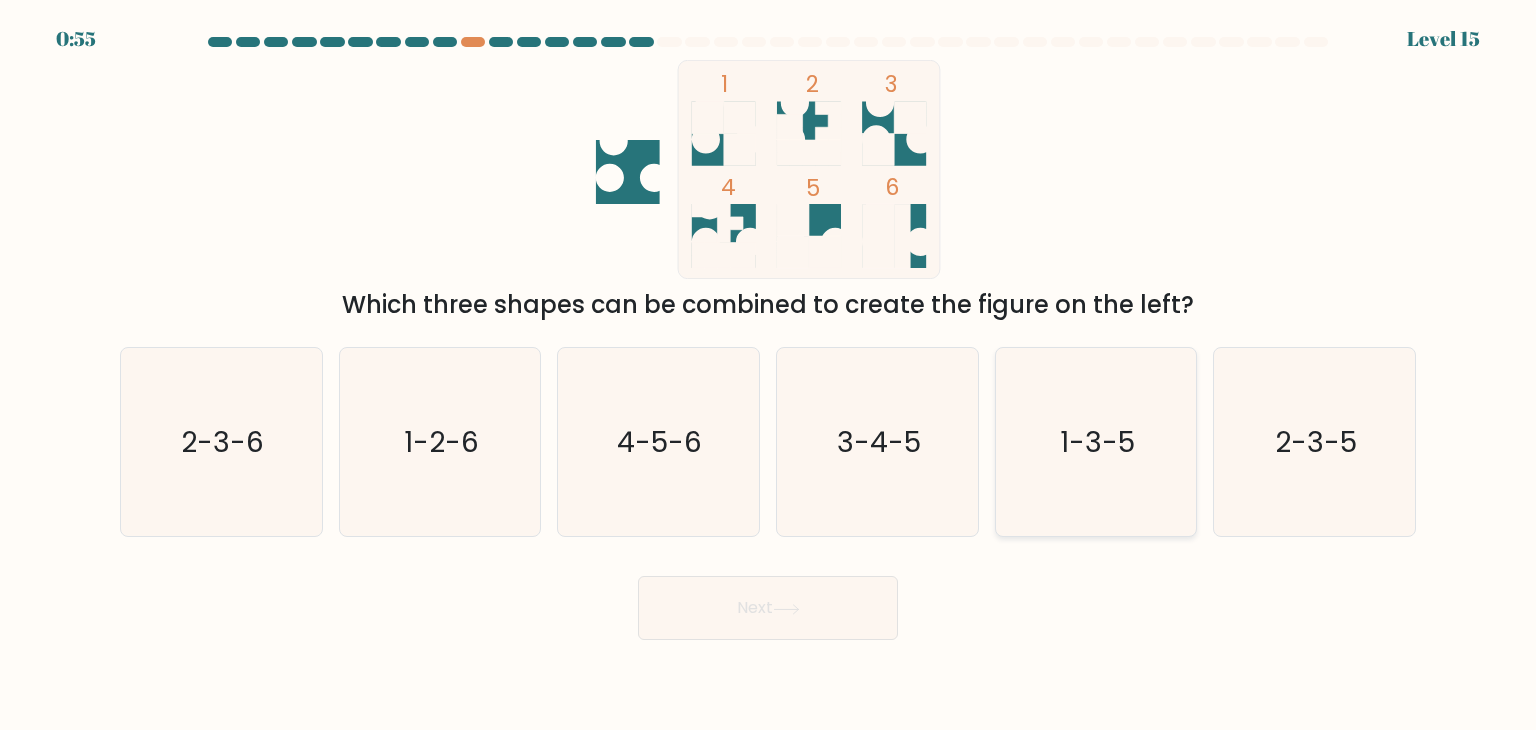click on "1-3-5" at bounding box center [1096, 442] 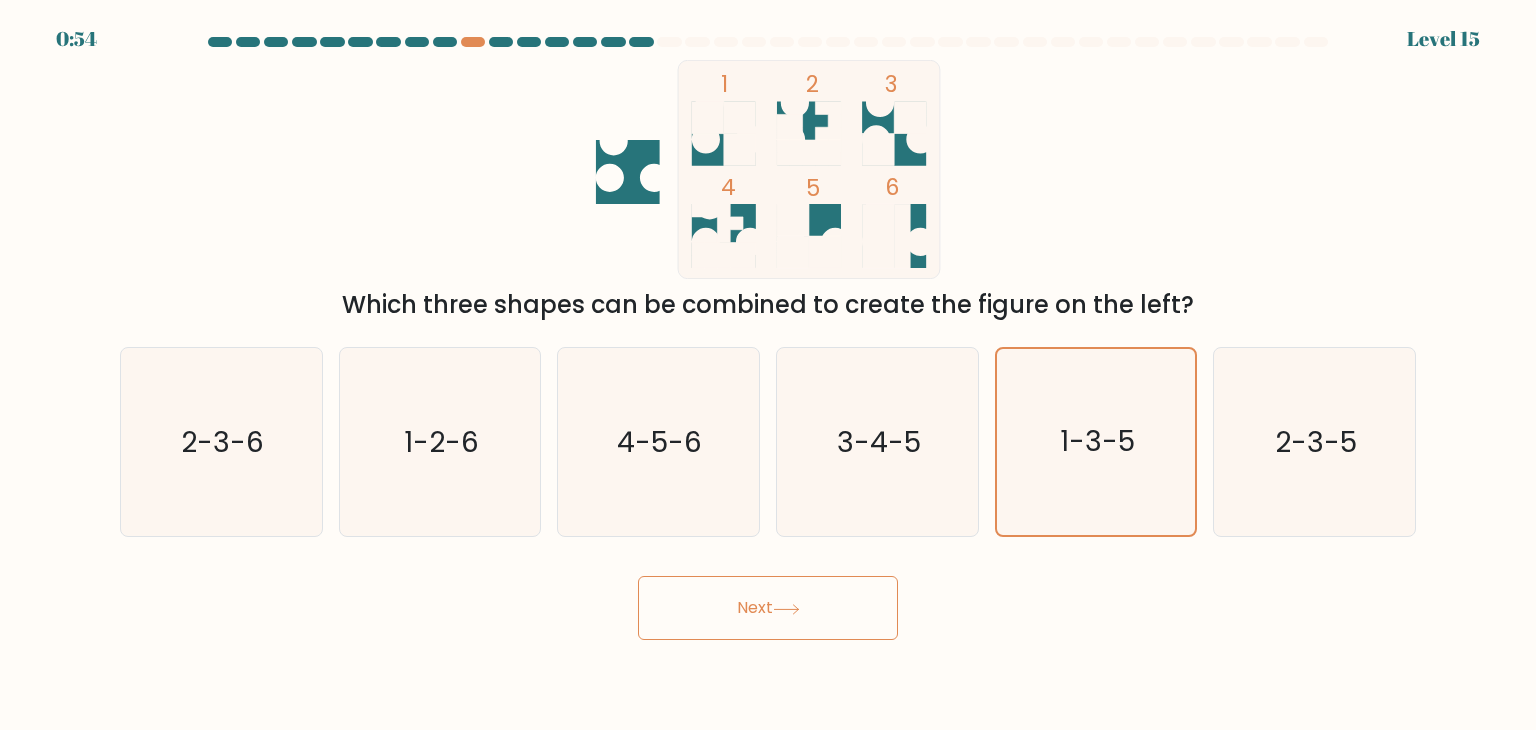 click on "Next" at bounding box center (768, 608) 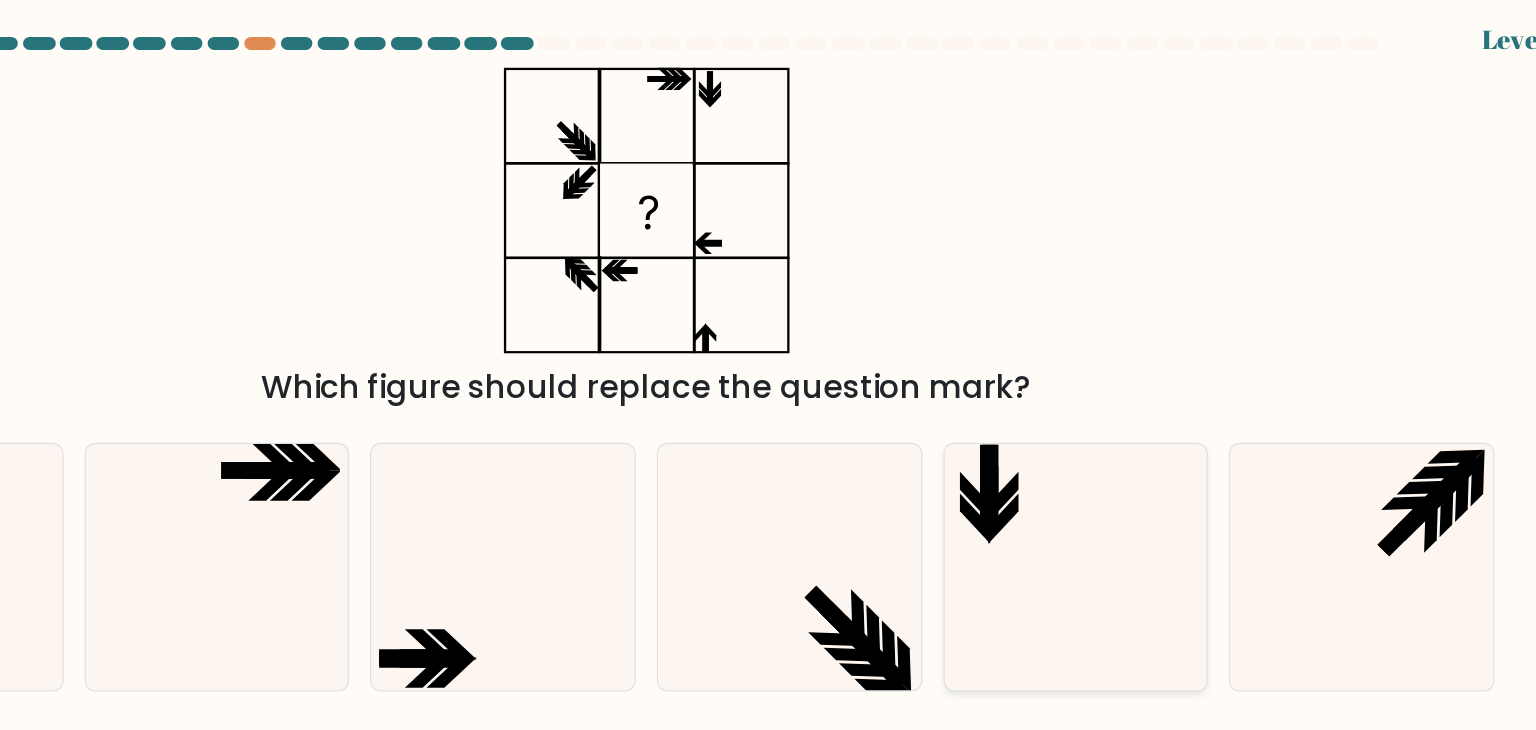 click at bounding box center [1096, 442] 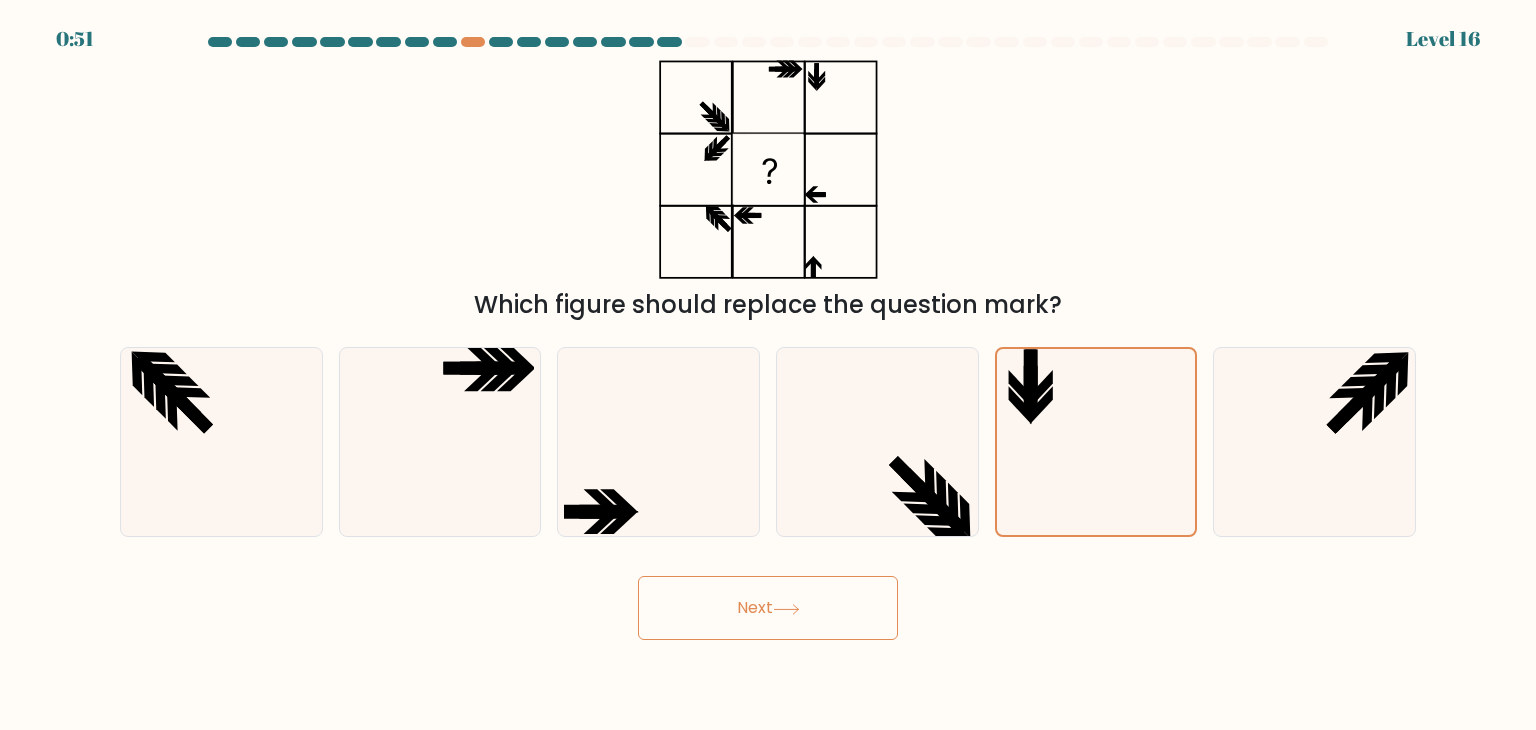 click at bounding box center (786, 609) 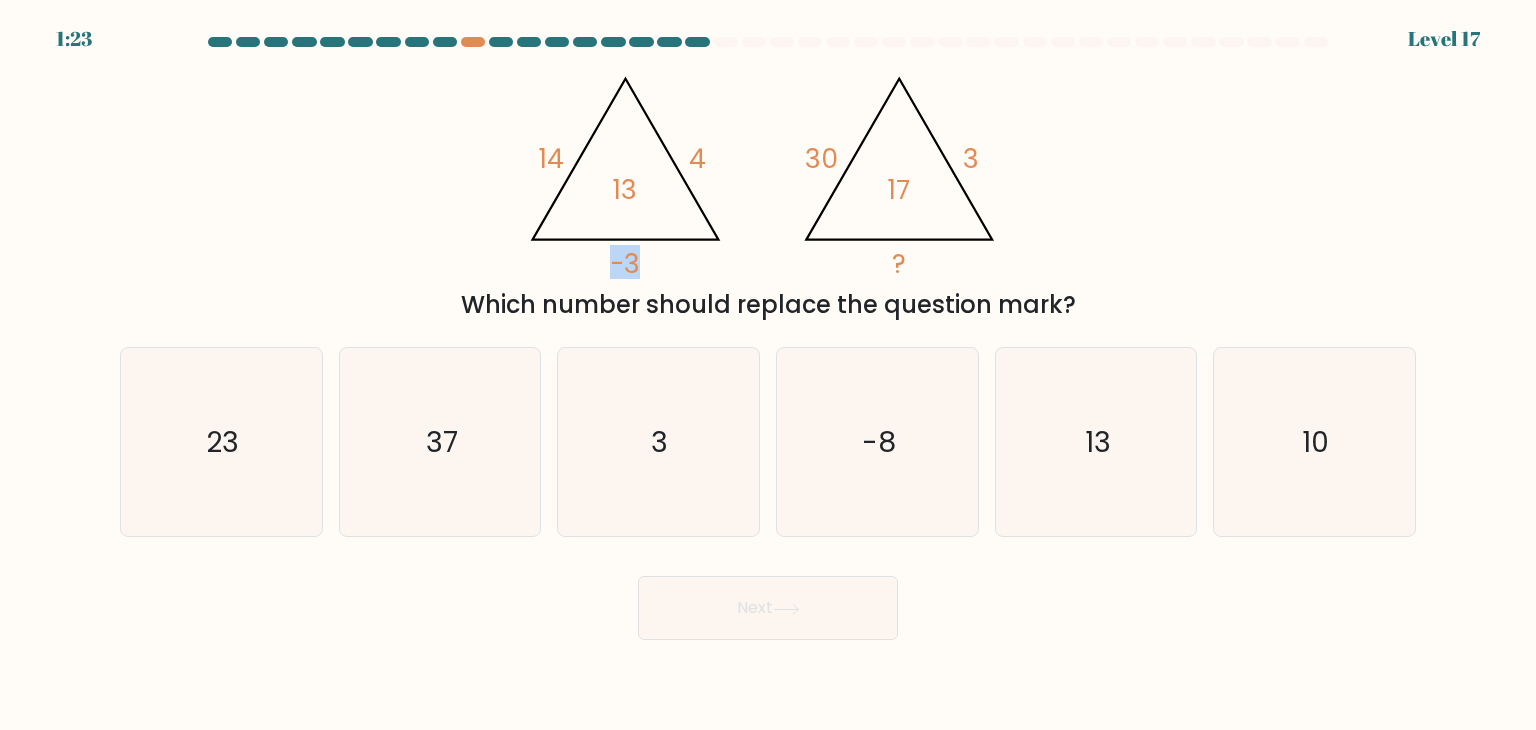 drag, startPoint x: 617, startPoint y: 261, endPoint x: 690, endPoint y: 269, distance: 73.43705 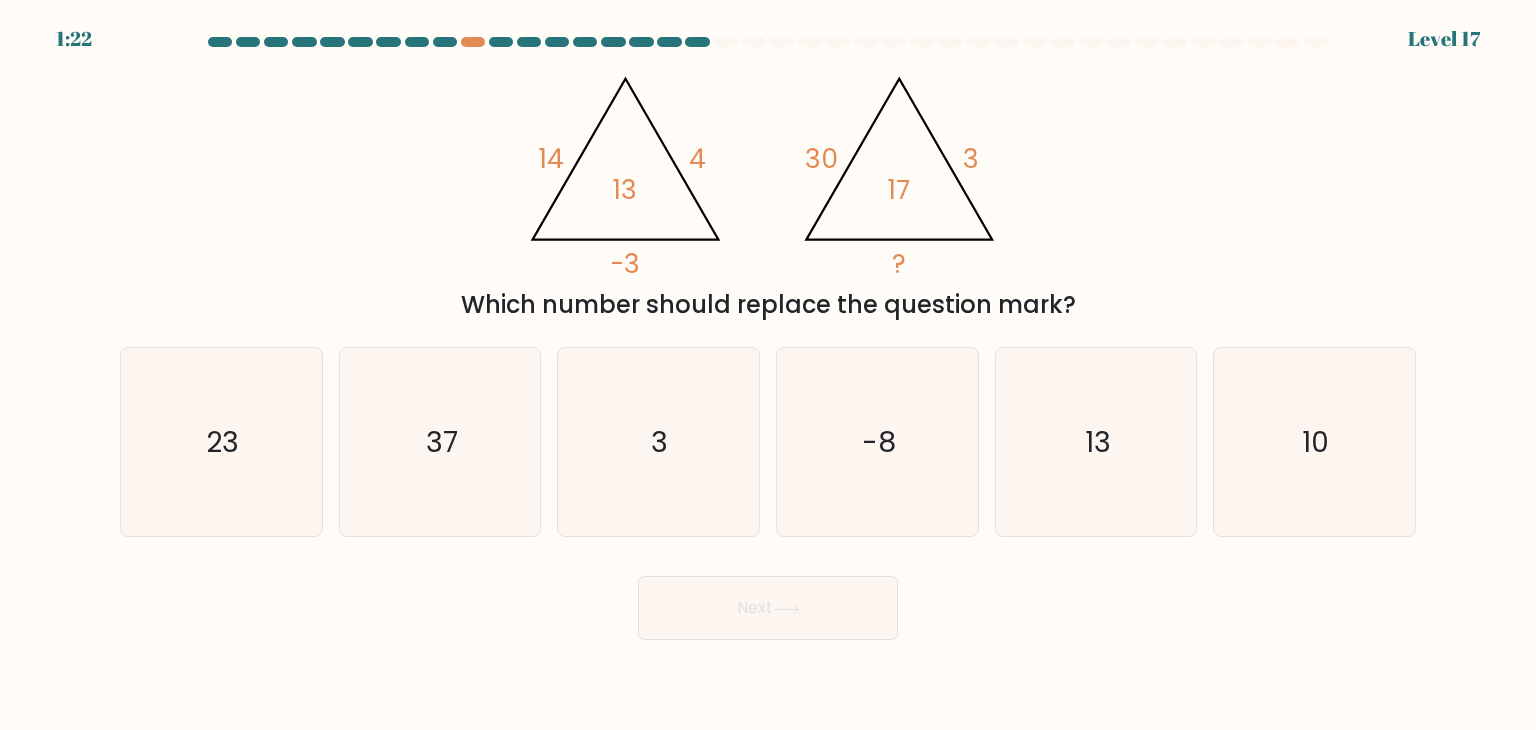 click on "@import url('https://fonts.googleapis.com/css?family=Abril+Fatface:400,100,100italic,300,300italic,400italic,500,500italic,700,700italic,900,900italic');                        [NUMBER]       [NUMBER]       -3       [NUMBER]                                       @import url('https://fonts.googleapis.com/css?family=Abril+Fatface:400,100,100italic,300,300italic,400italic,500,500italic,700,700italic,900,900italic');                        [NUMBER]       [NUMBER]       ?       [NUMBER]" at bounding box center (768, 169) 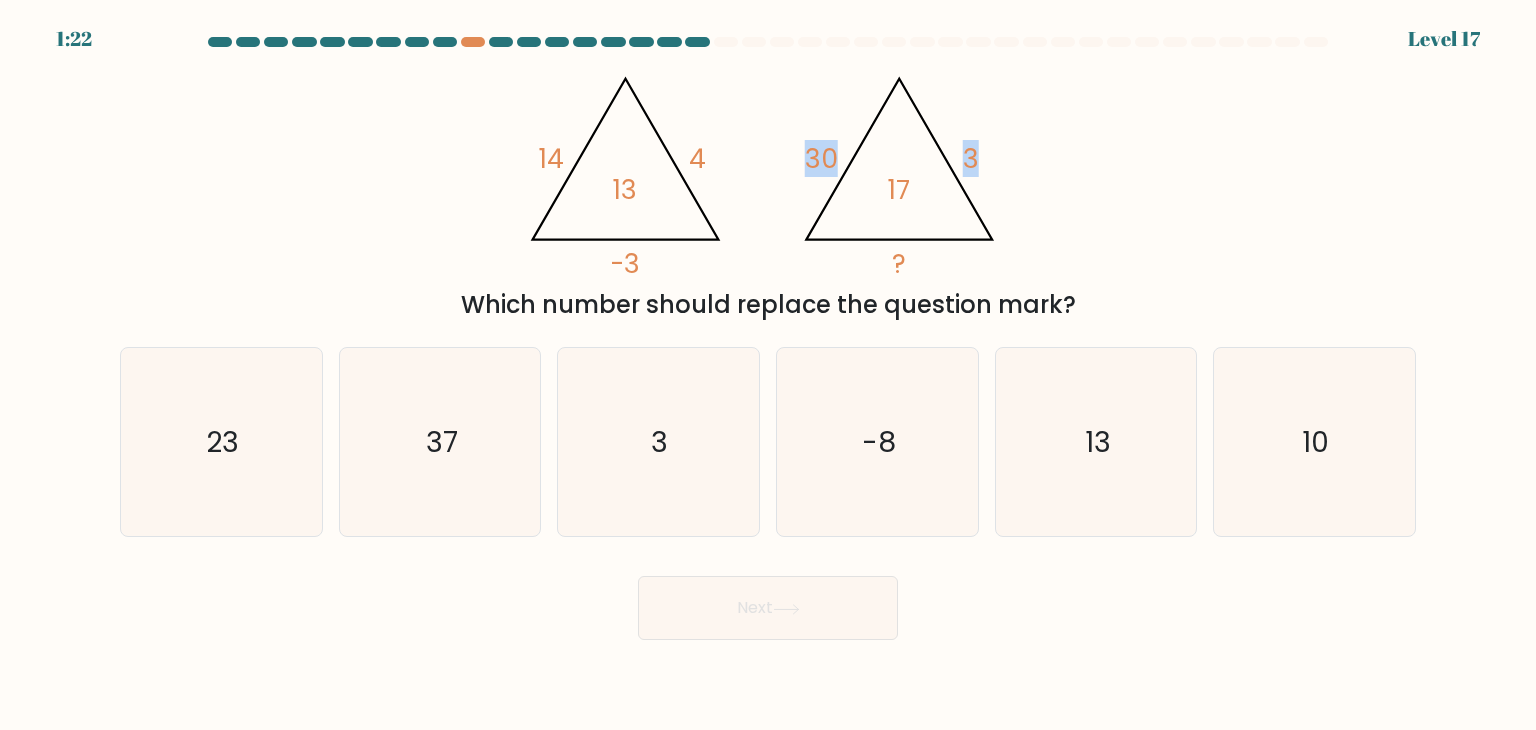 drag, startPoint x: 804, startPoint y: 137, endPoint x: 1036, endPoint y: 196, distance: 239.38463 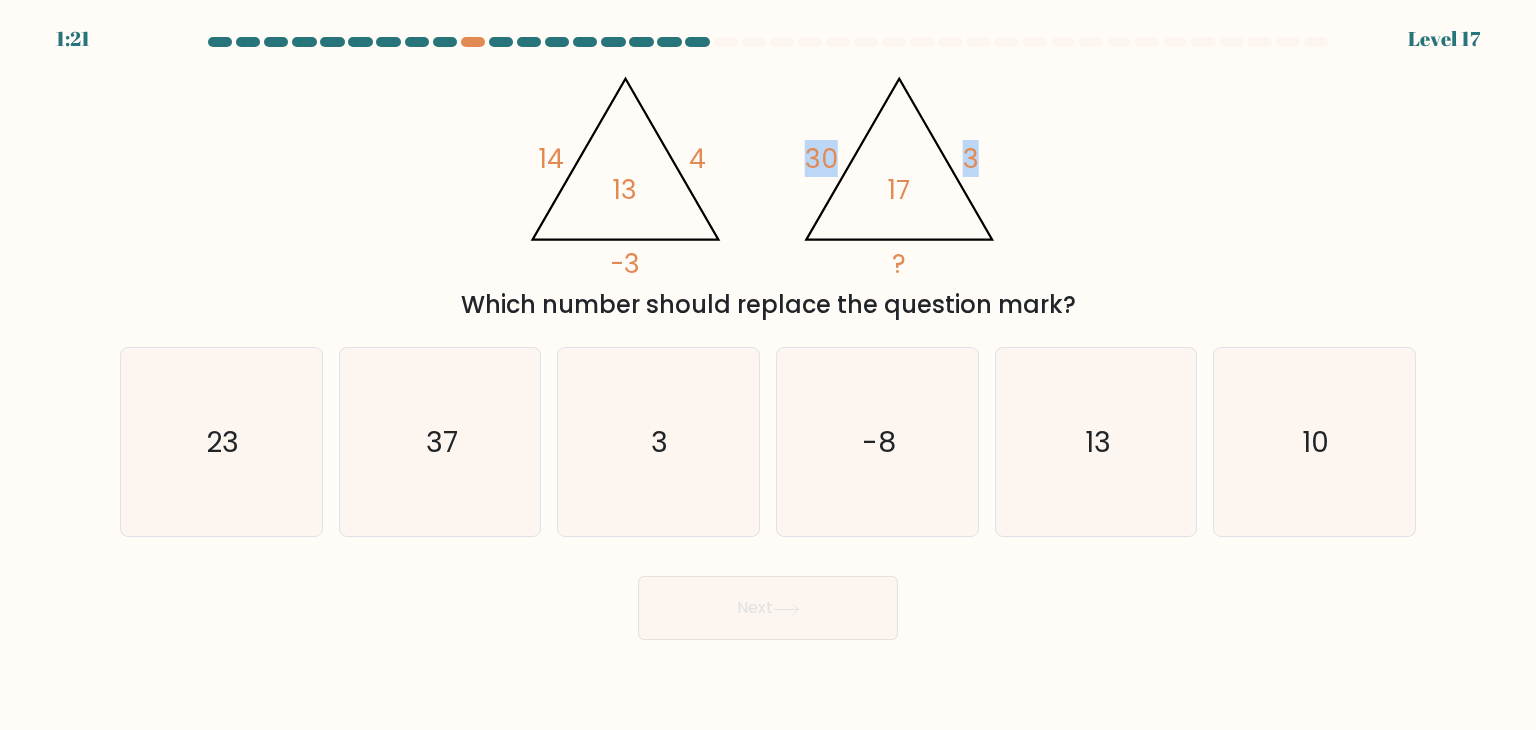 click on "@import url('https://fonts.googleapis.com/css?family=Abril+Fatface:400,100,100italic,300,300italic,400italic,500,500italic,700,700italic,900,900italic');                        [NUMBER]       [NUMBER]       -3       [NUMBER]                                       @import url('https://fonts.googleapis.com/css?family=Abril+Fatface:400,100,100italic,300,300italic,400italic,500,500italic,700,700italic,900,900italic');                        [NUMBER]       [NUMBER]       ?       [NUMBER]
Which number should replace the question mark?" at bounding box center [768, 191] 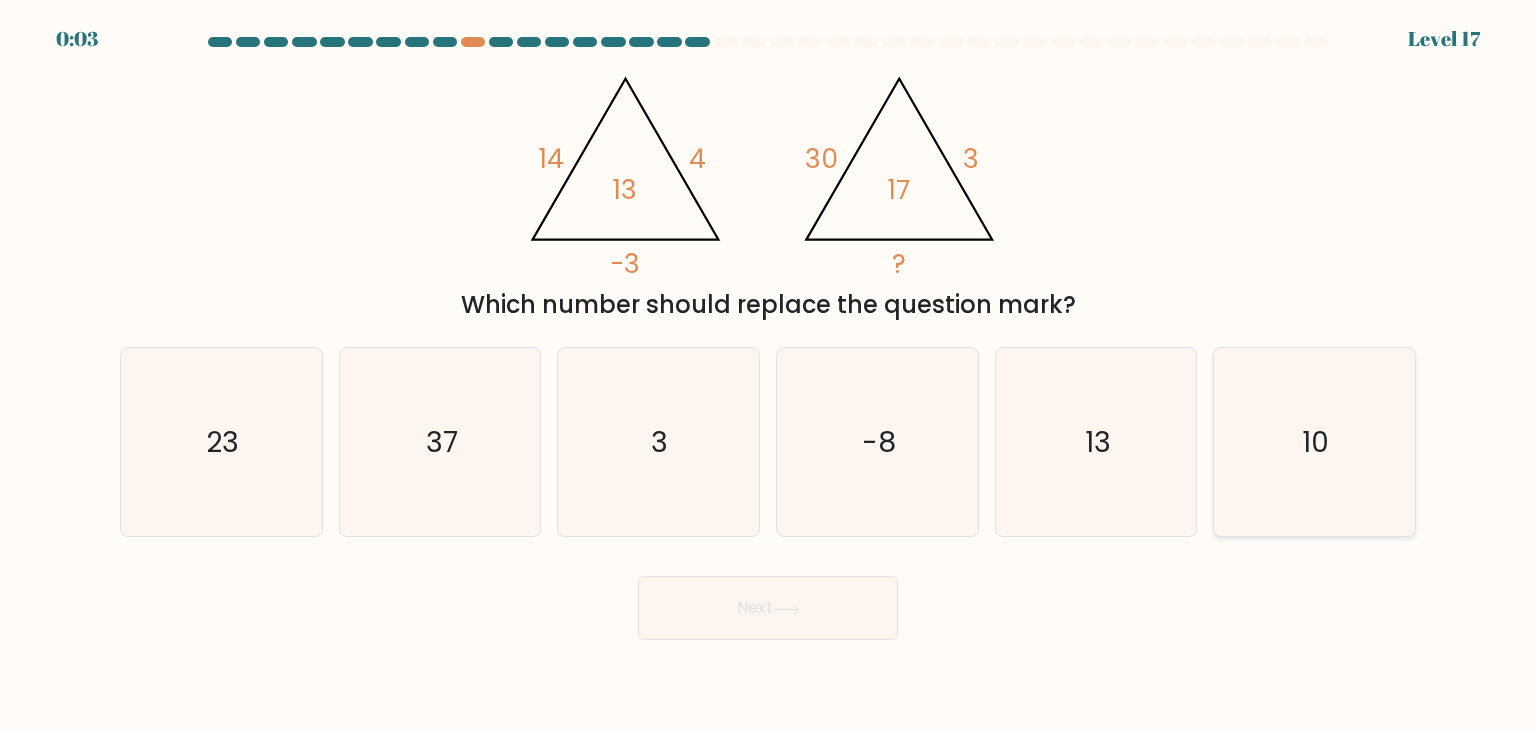 click on "10" at bounding box center (1314, 442) 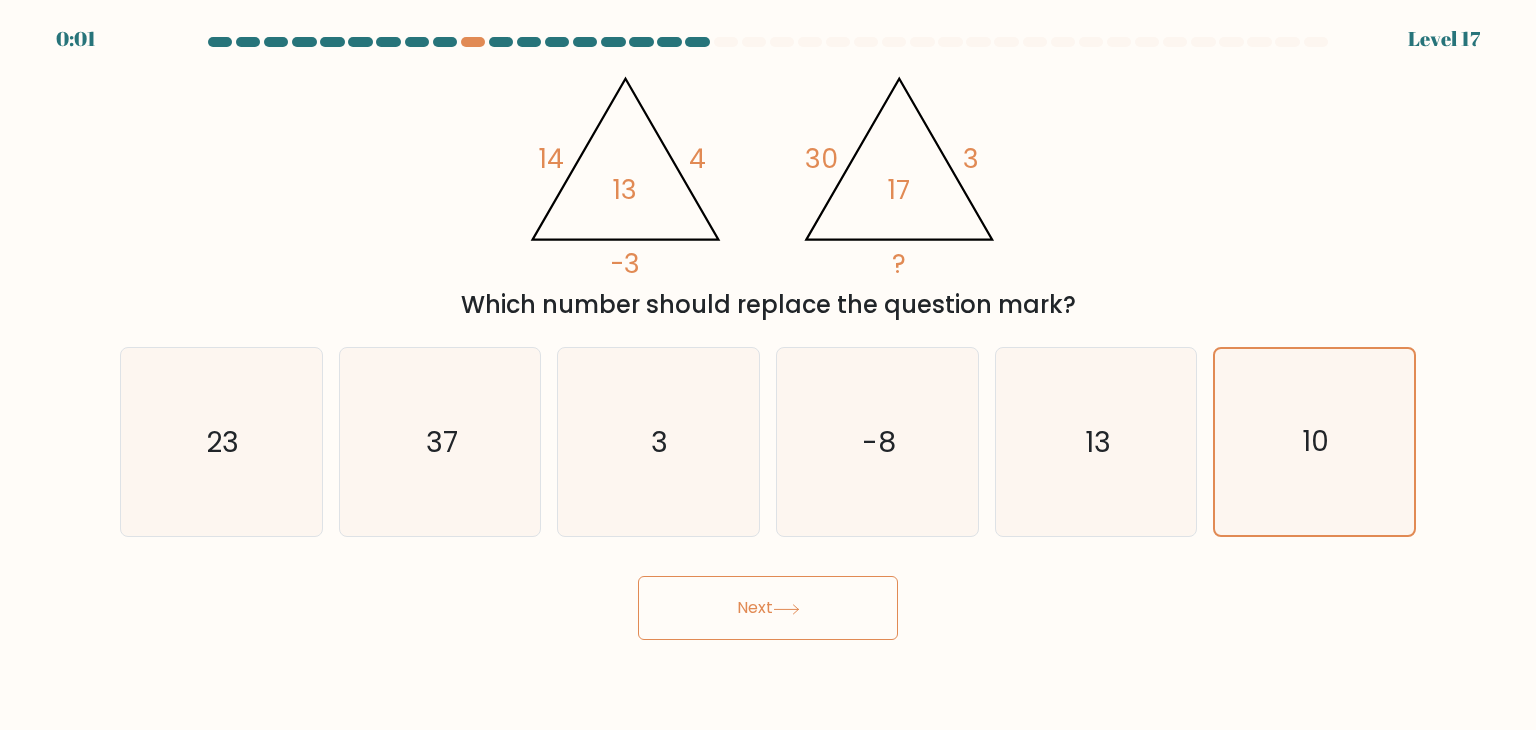 click on "Next" at bounding box center (768, 608) 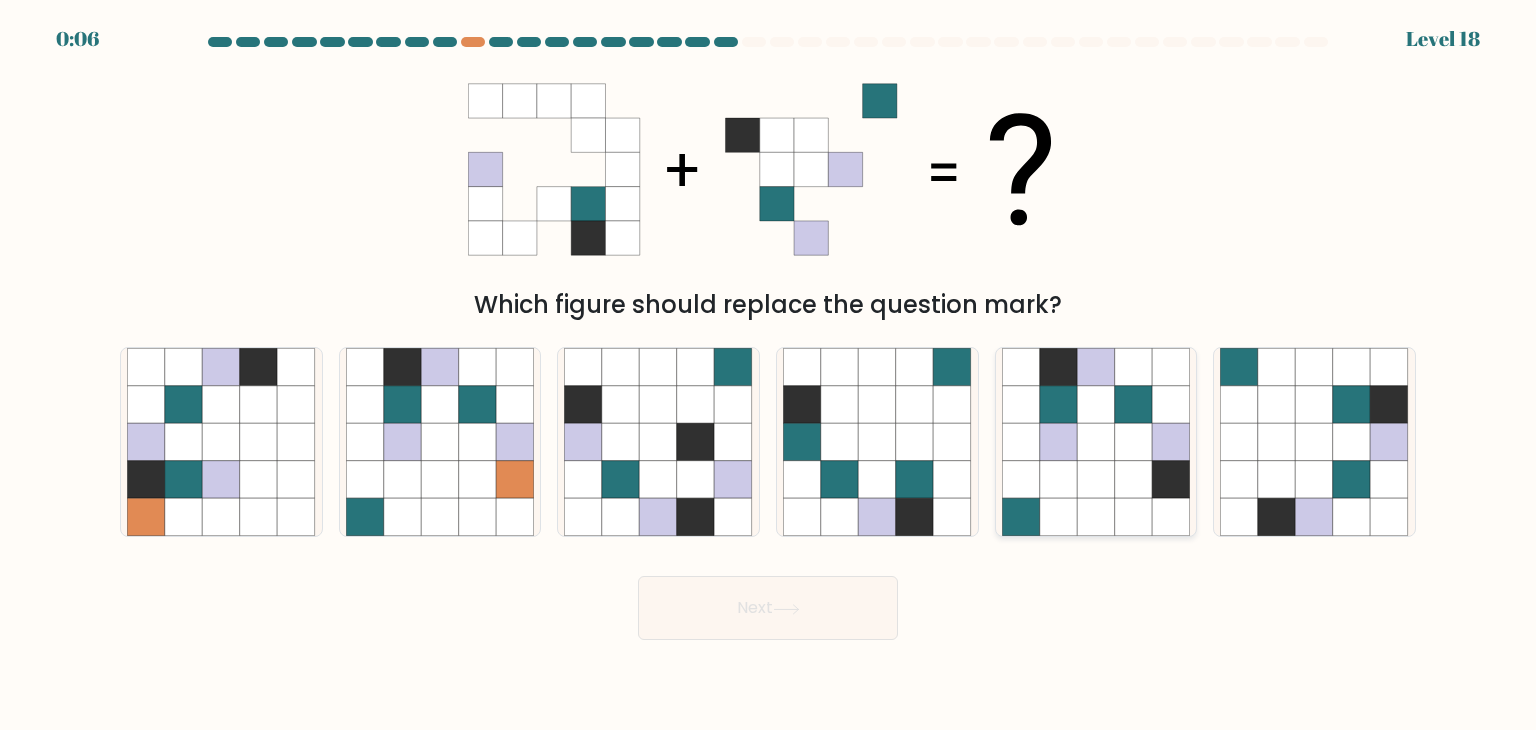 click at bounding box center (1134, 442) 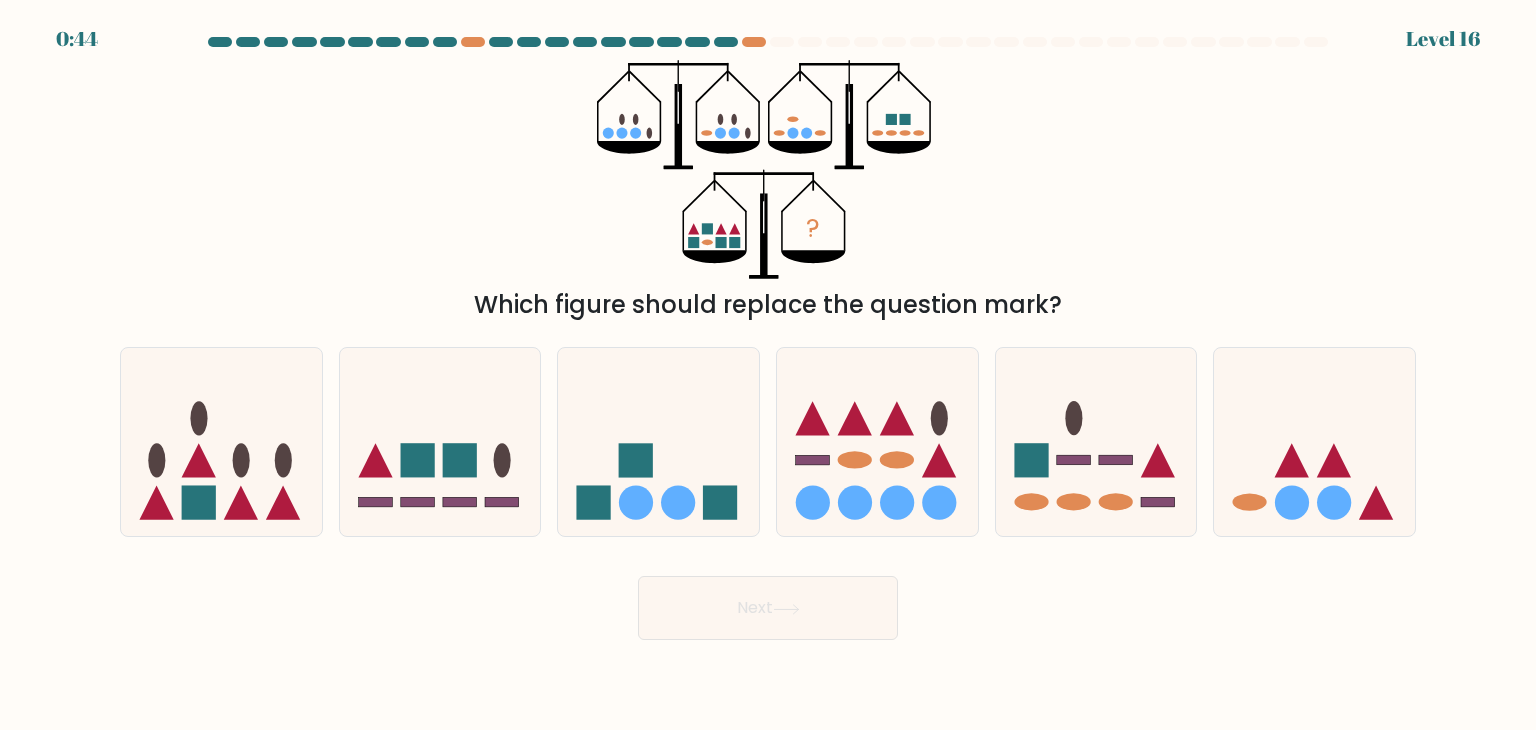scroll, scrollTop: 0, scrollLeft: 0, axis: both 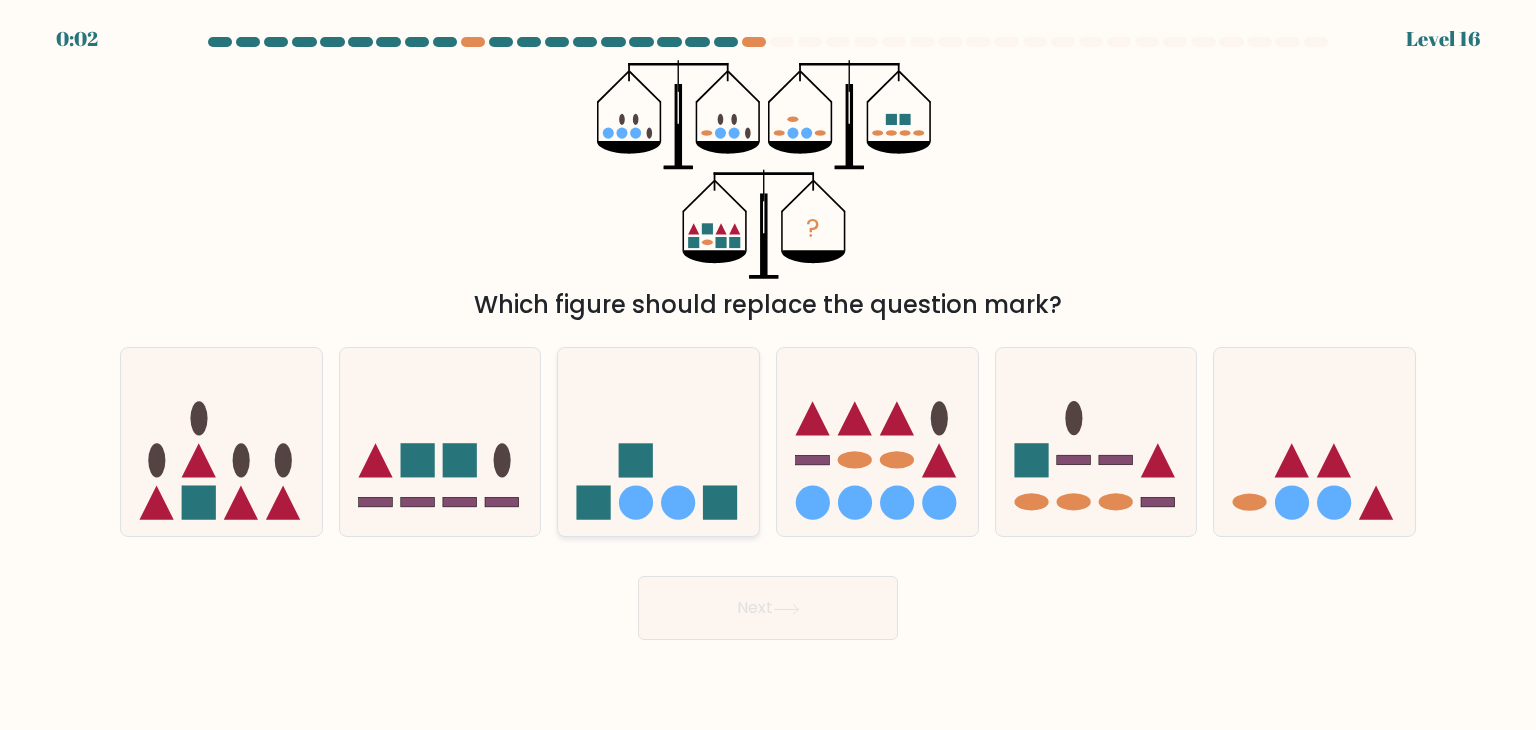click at bounding box center (658, 442) 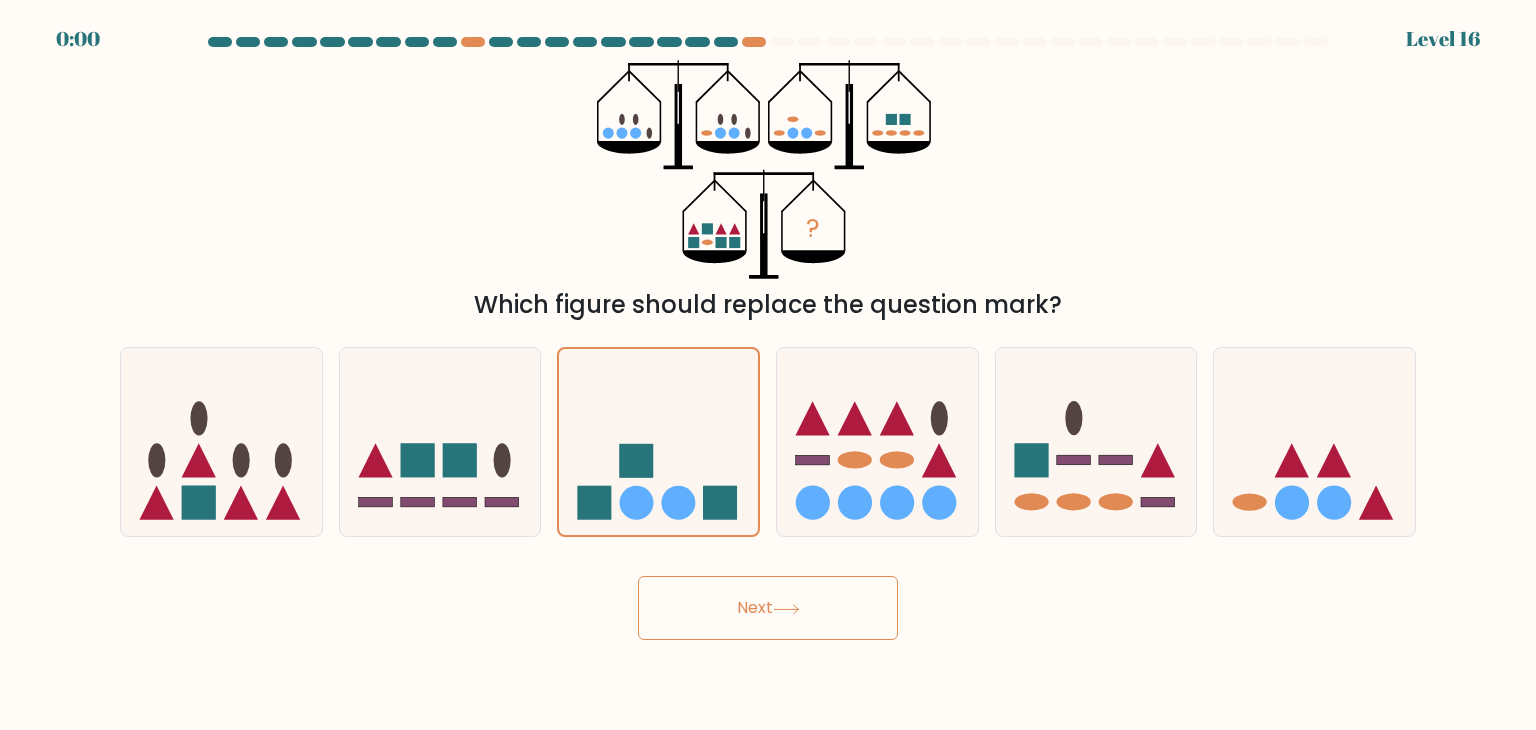 click on "Next" at bounding box center [768, 608] 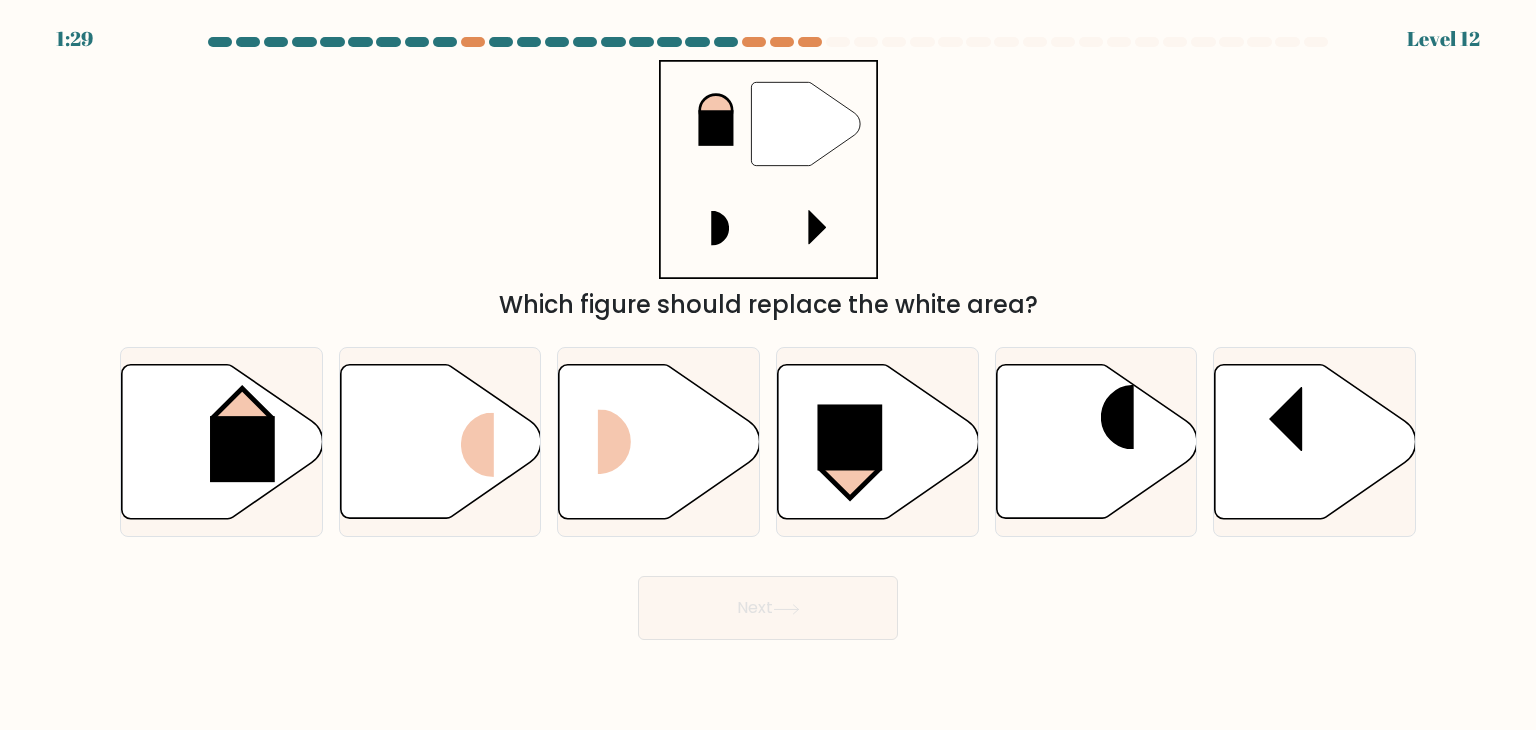 scroll, scrollTop: 0, scrollLeft: 0, axis: both 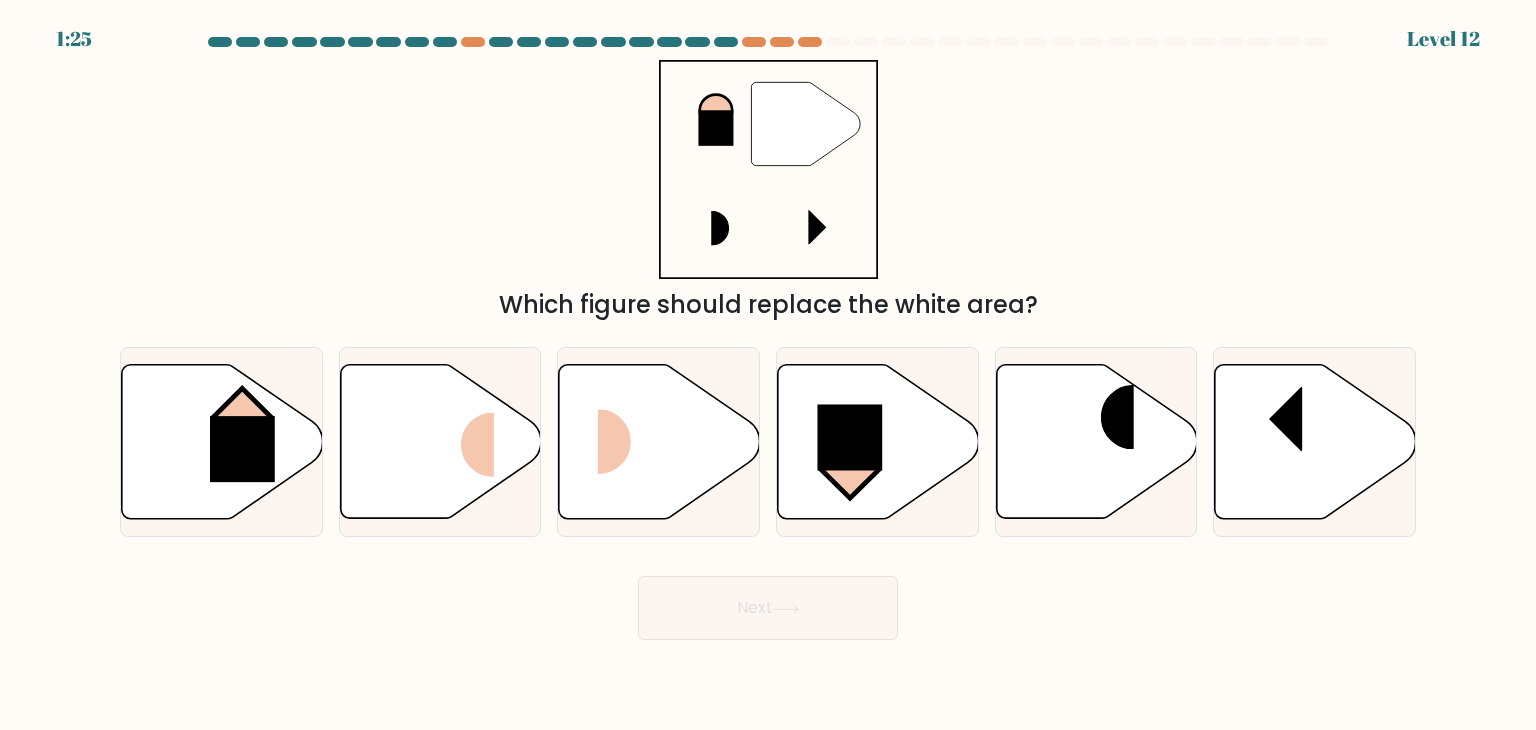 drag, startPoint x: 1364, startPoint y: 45, endPoint x: 1267, endPoint y: 40, distance: 97.128784 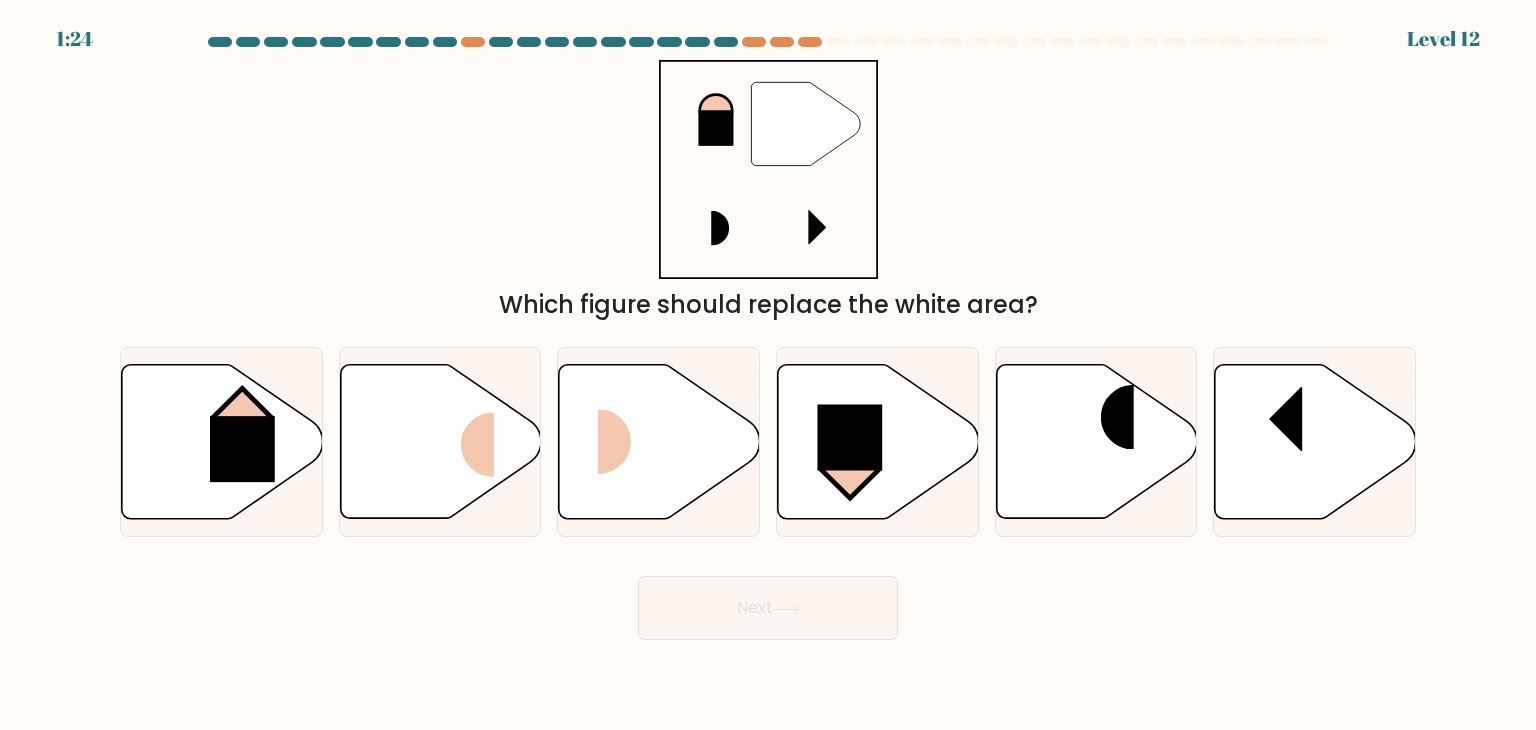 click at bounding box center [1259, 42] 